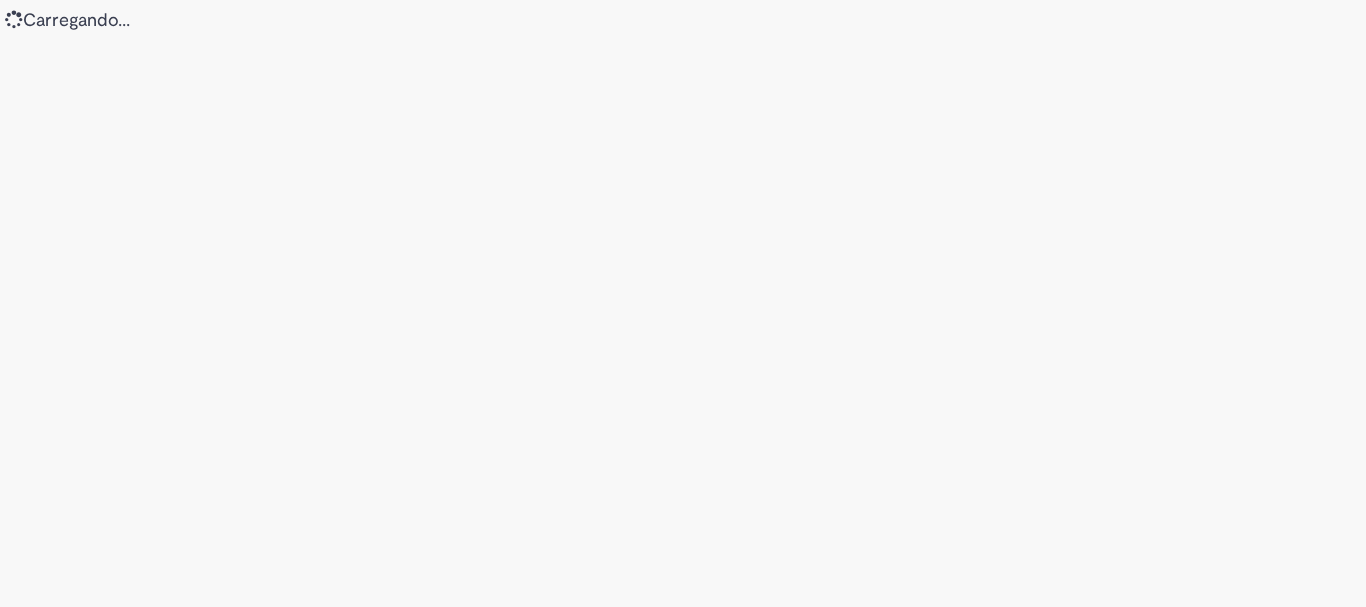 scroll, scrollTop: 0, scrollLeft: 0, axis: both 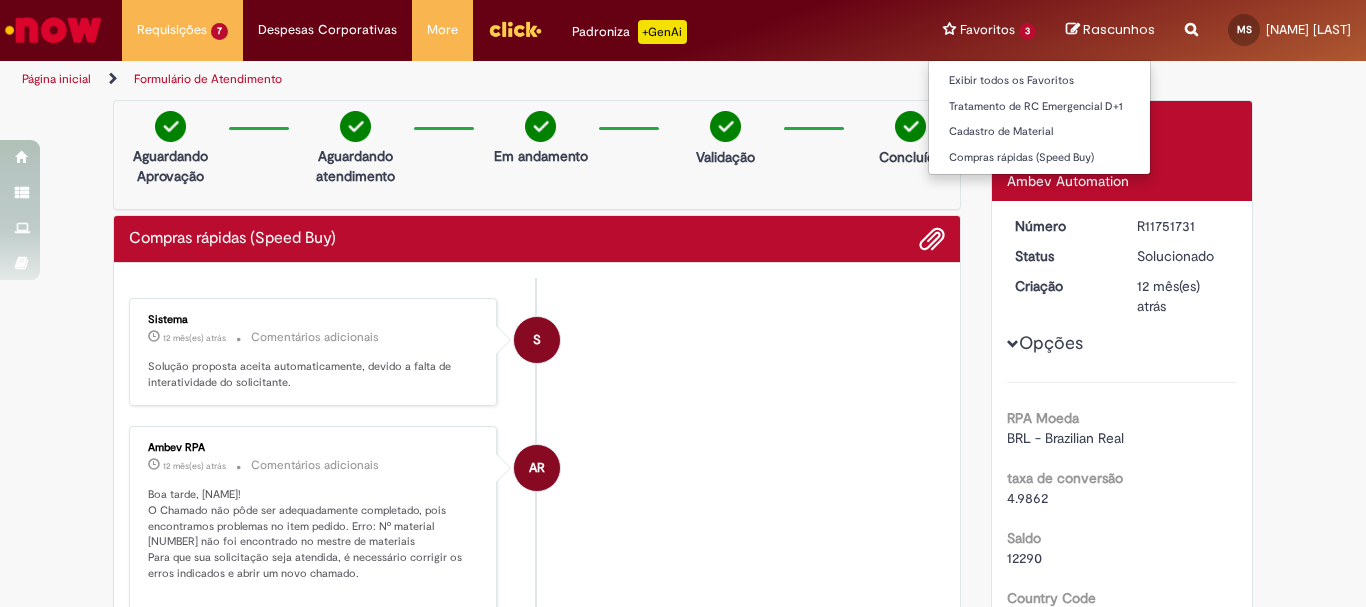 click on "Favoritos   3
Exibir todos os Favoritos
Tratamento de RC Emergencial D+1
Cadastro de Material
Compras rápidas (Speed Buy)" at bounding box center [989, 30] 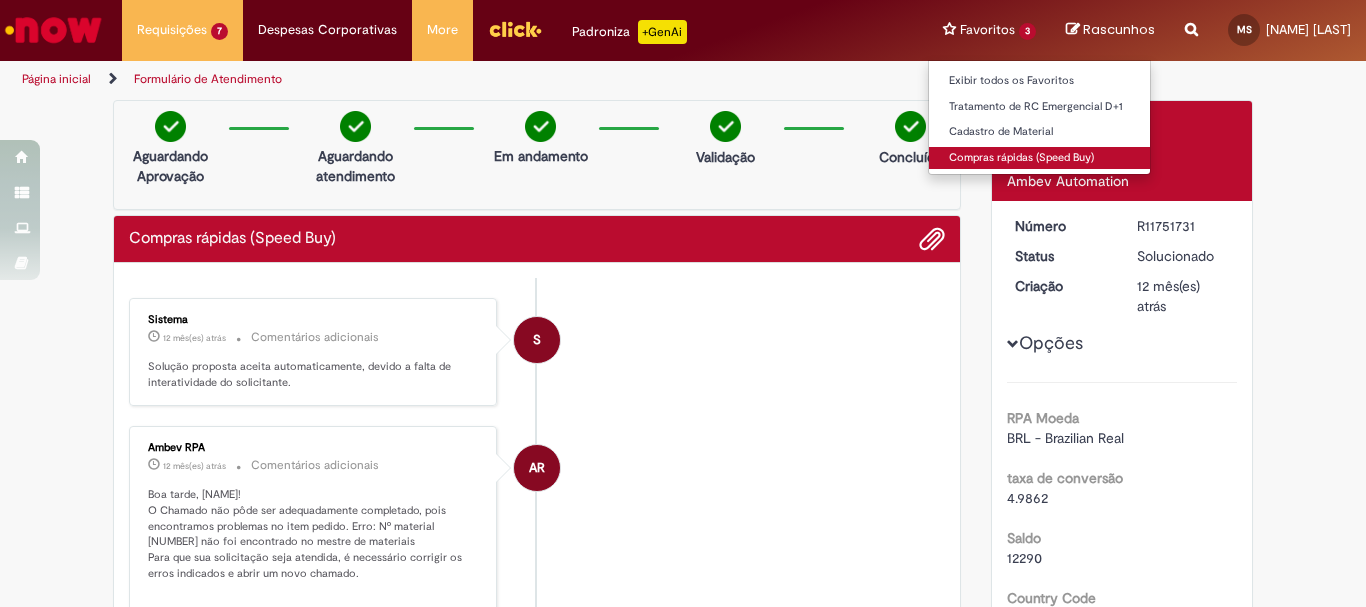 click on "Compras rápidas (Speed Buy)" at bounding box center (1039, 158) 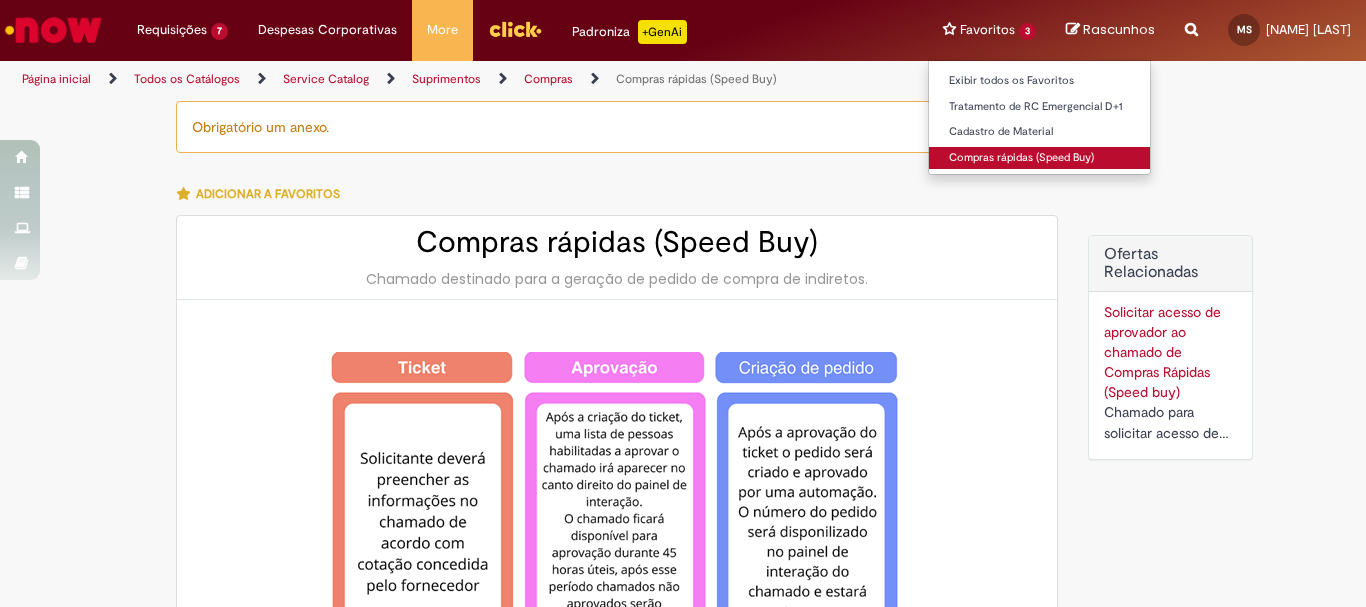 type on "********" 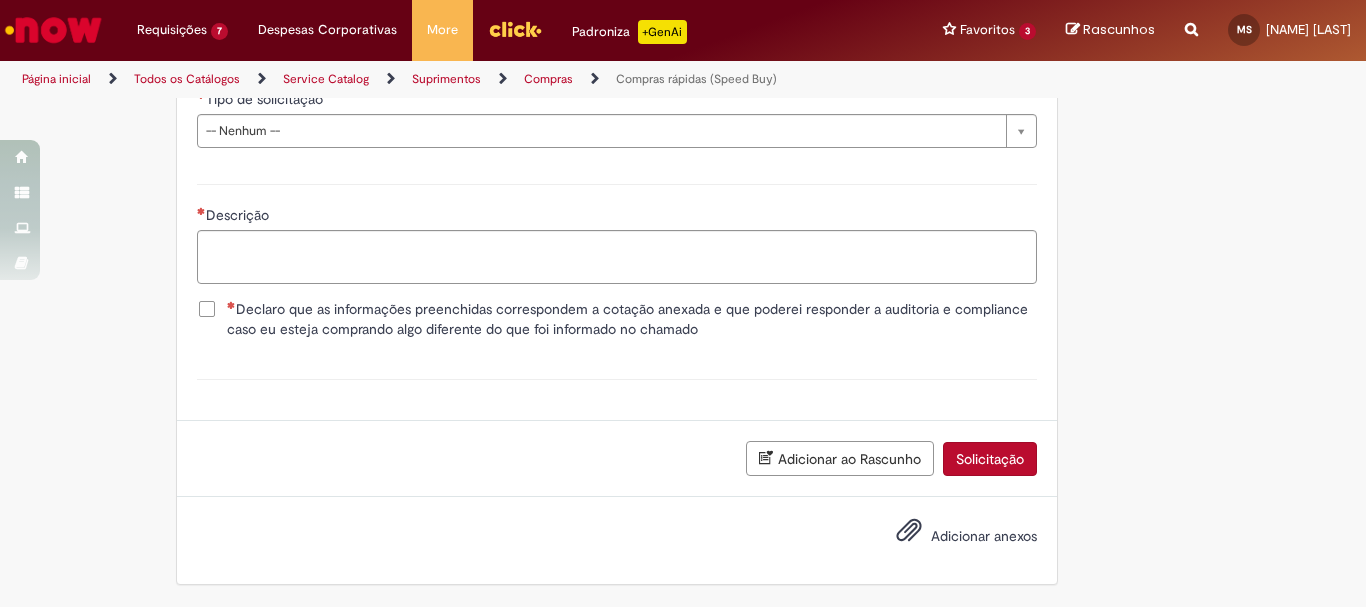 scroll, scrollTop: 2712, scrollLeft: 0, axis: vertical 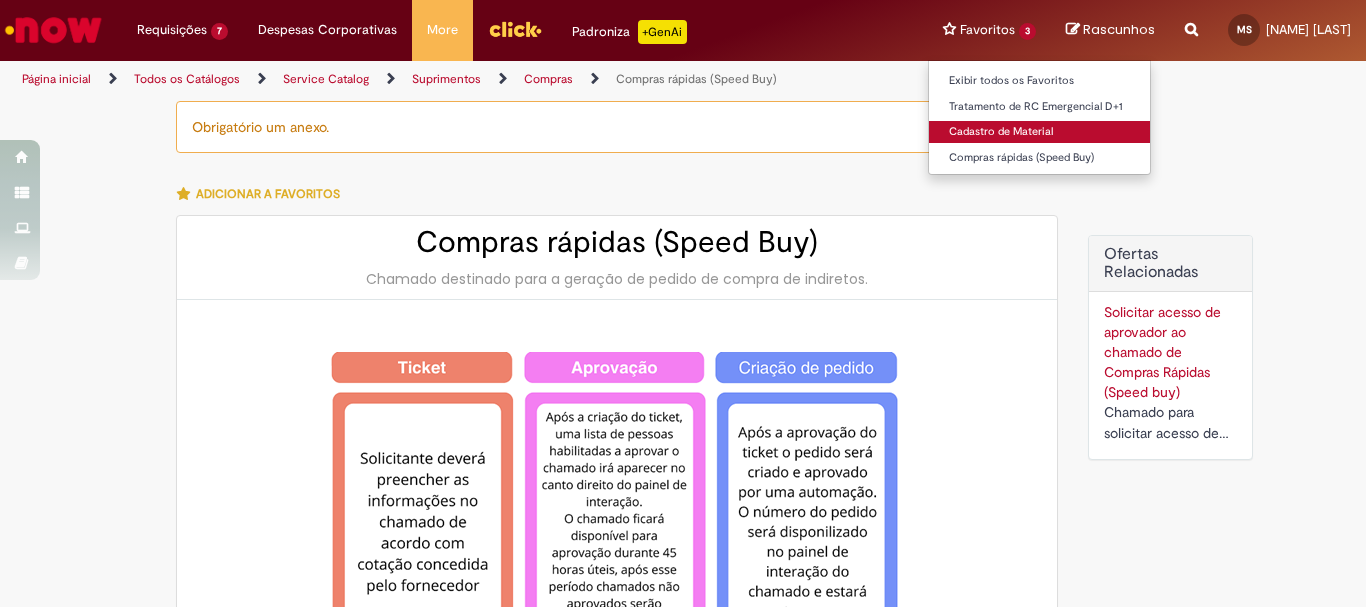 click on "Cadastro de Material" at bounding box center (1039, 132) 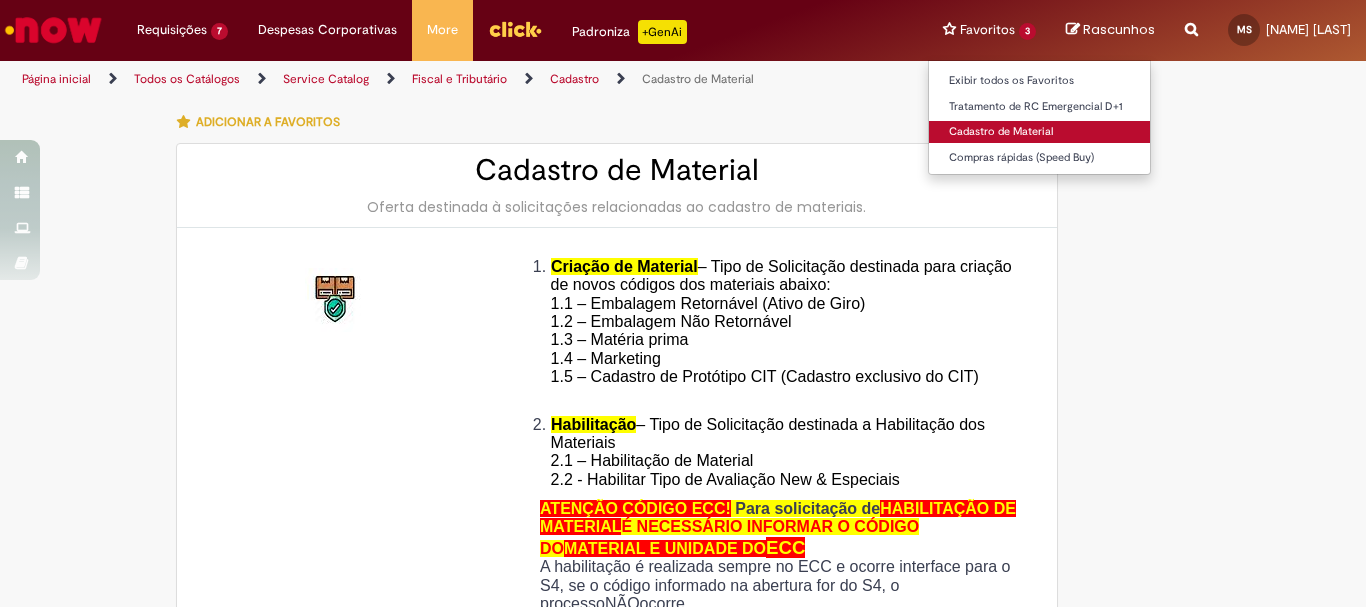 type on "********" 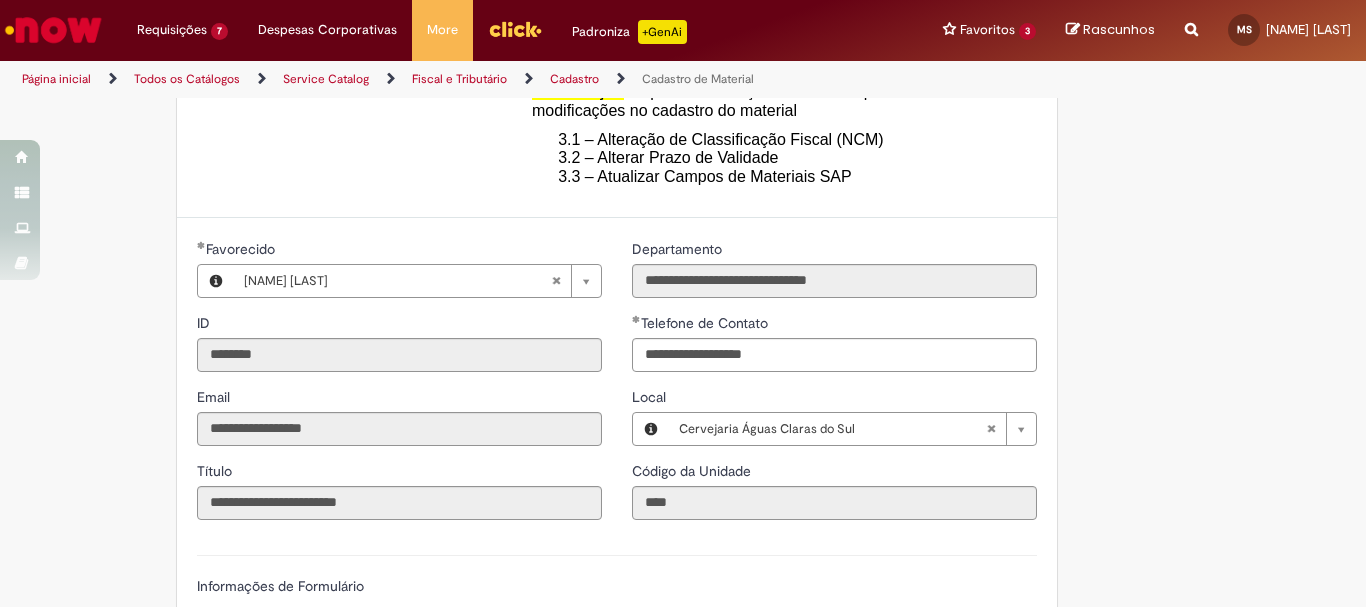 scroll, scrollTop: 728, scrollLeft: 0, axis: vertical 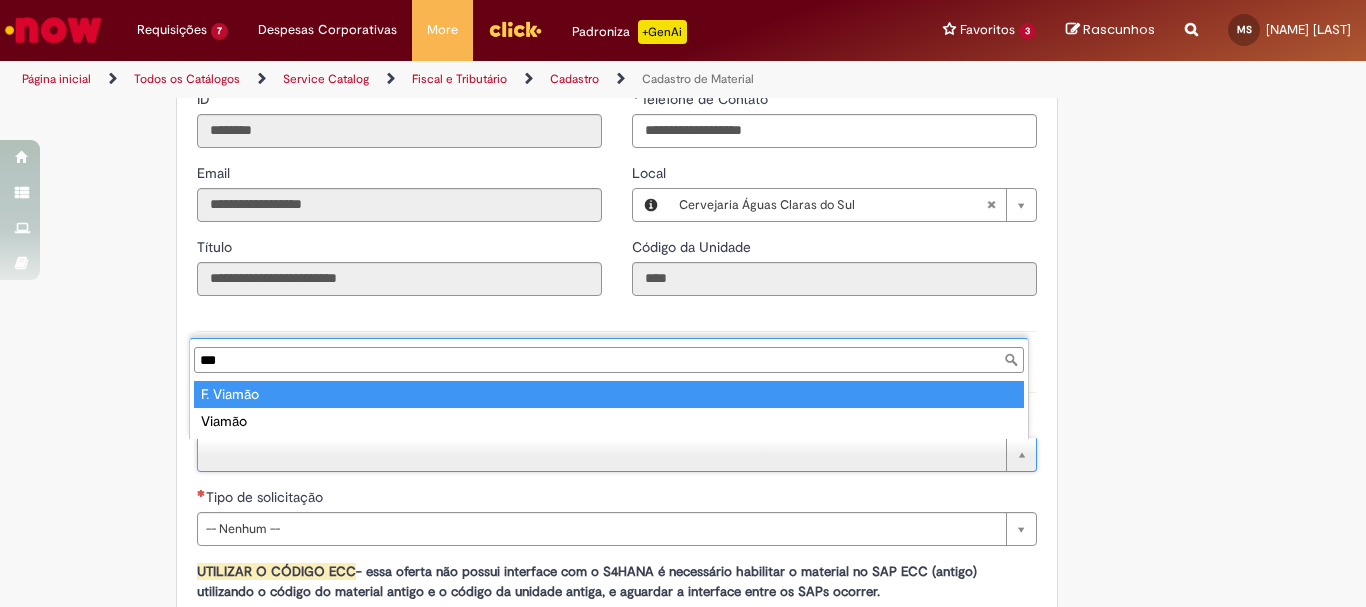 type on "***" 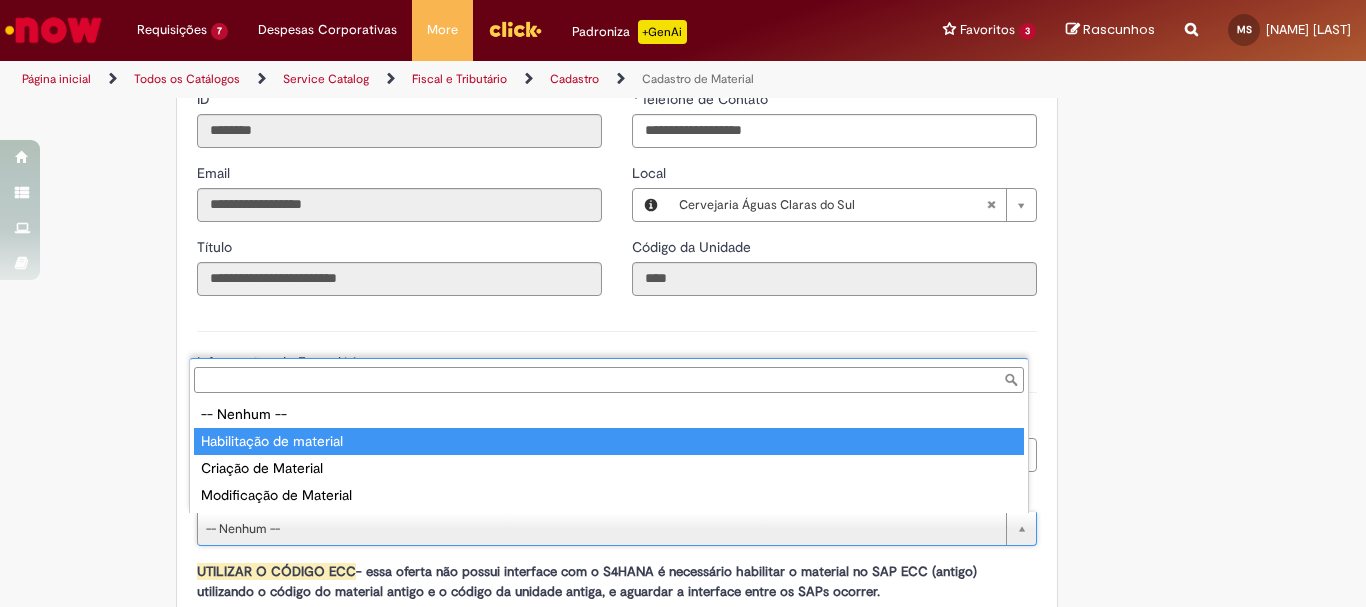 type on "**********" 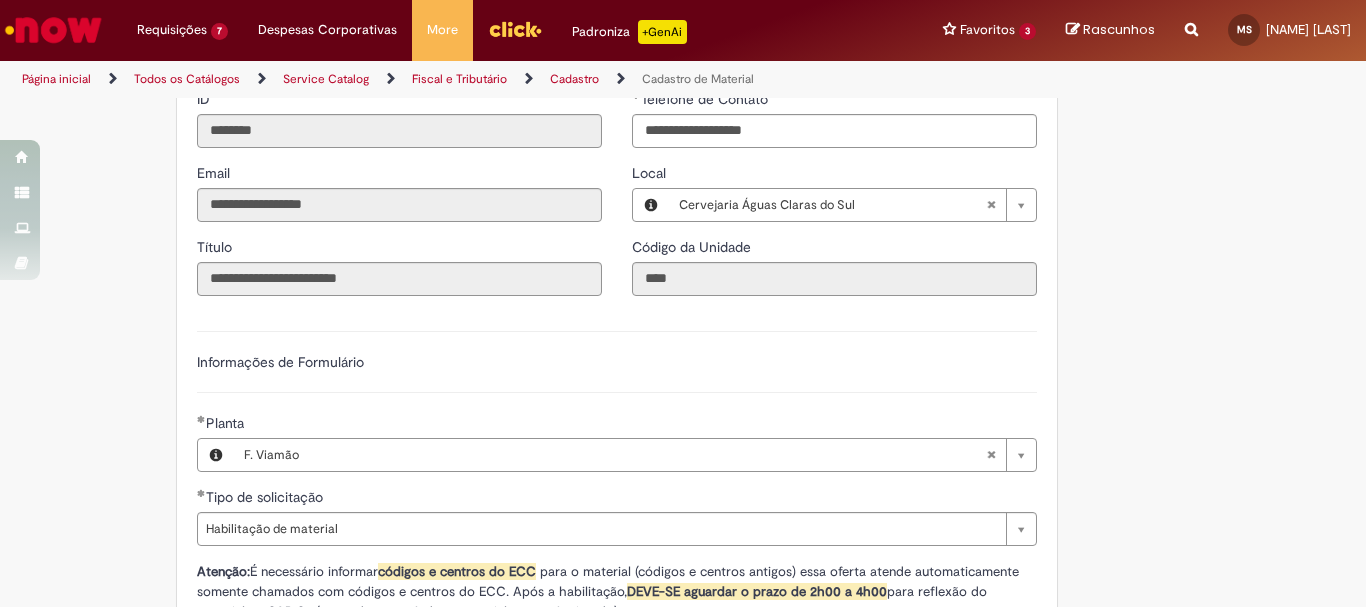 click on "Adicionar a Favoritos
Cadastro de Material
Oferta destinada à solicitações relacionadas ao cadastro de materiais.
Criação de Material  – Tipo de Solicitação destinada para criação de novos códigos dos materiais abaixo:       1.1 – Embalagem Retornável (Ativo de Giro)       1.2 – Embalagem Não Retornável        1.3 – Matéria prima       1.4 – Marketing       1.5 – Cadastro de Protótipo CIT (Cadastro exclusivo do CIT)
Habilitação  – Tipo de Solicitação destinada a Habilitação dos Materiais       2.1 – Habilitação de Material       2.2 - Habilitar Tipo de Avaliação New & Especiais
ATENÇÃO CÓDIGO ECC!   Para solicitação de  HABILITAÇÃO DE MATERIAL  É NECESSÁRIO INFORMAR O CÓDIGO DO  MATERIAL E UNIDADE DO  ECC
NÃO  ocorre.
ATENÇÃO INTERFACE!
Modificação" at bounding box center [683, 240] 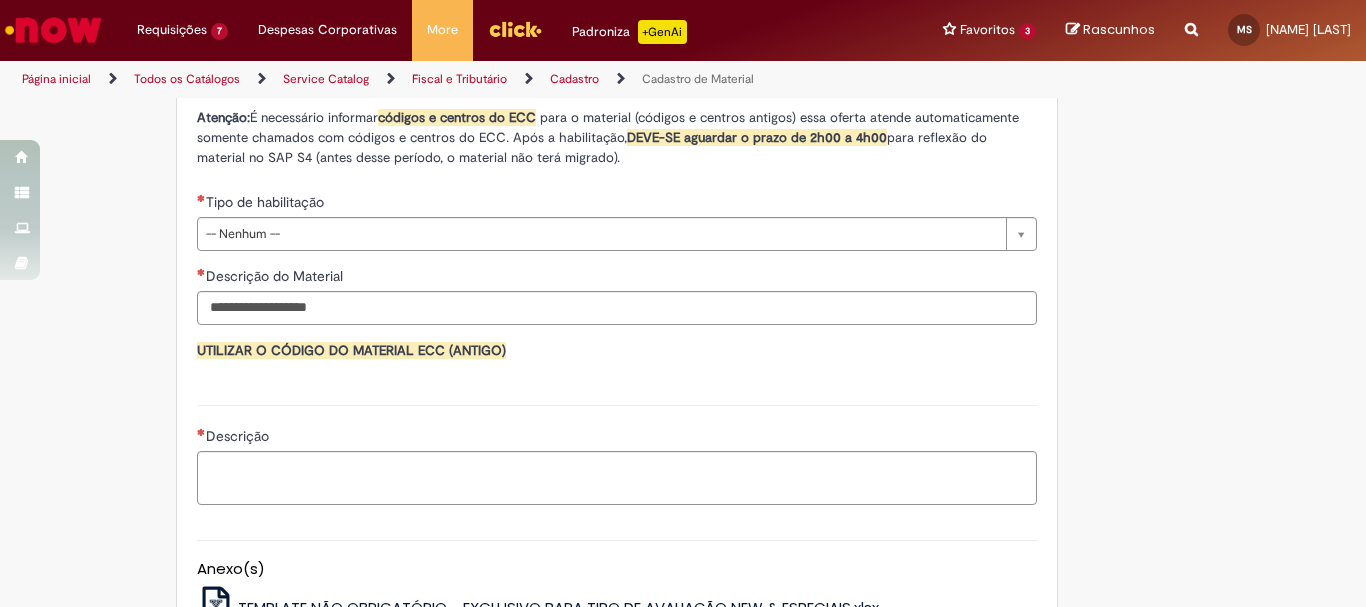 scroll, scrollTop: 1402, scrollLeft: 0, axis: vertical 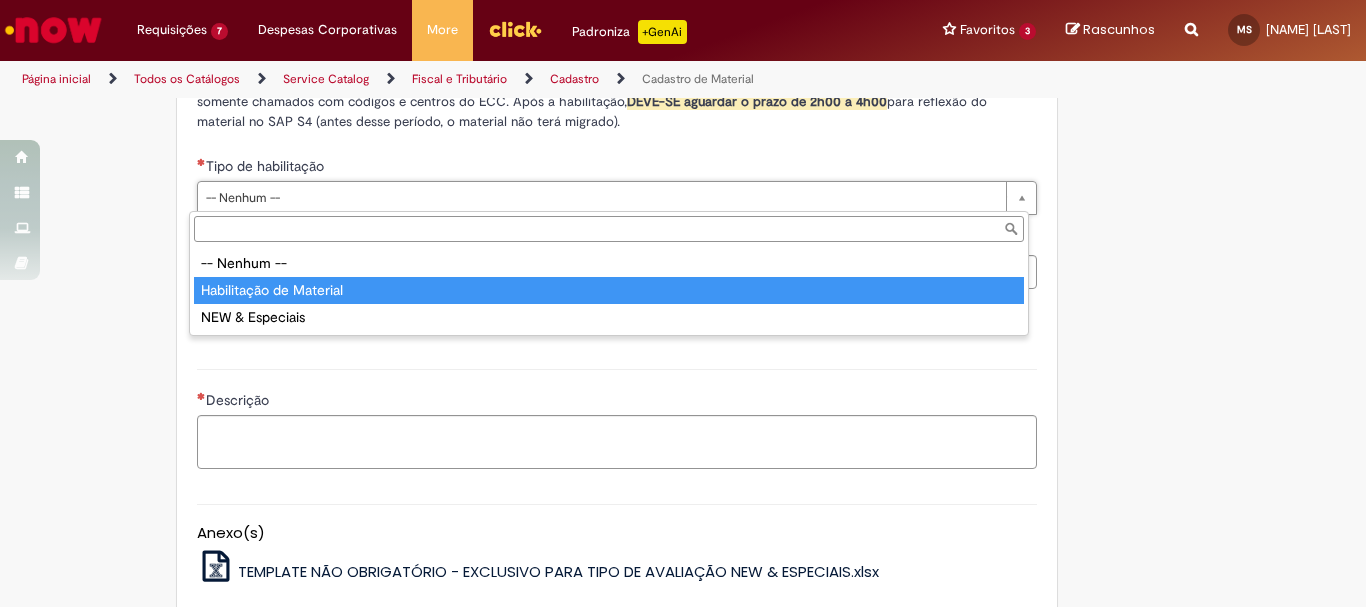 type on "**********" 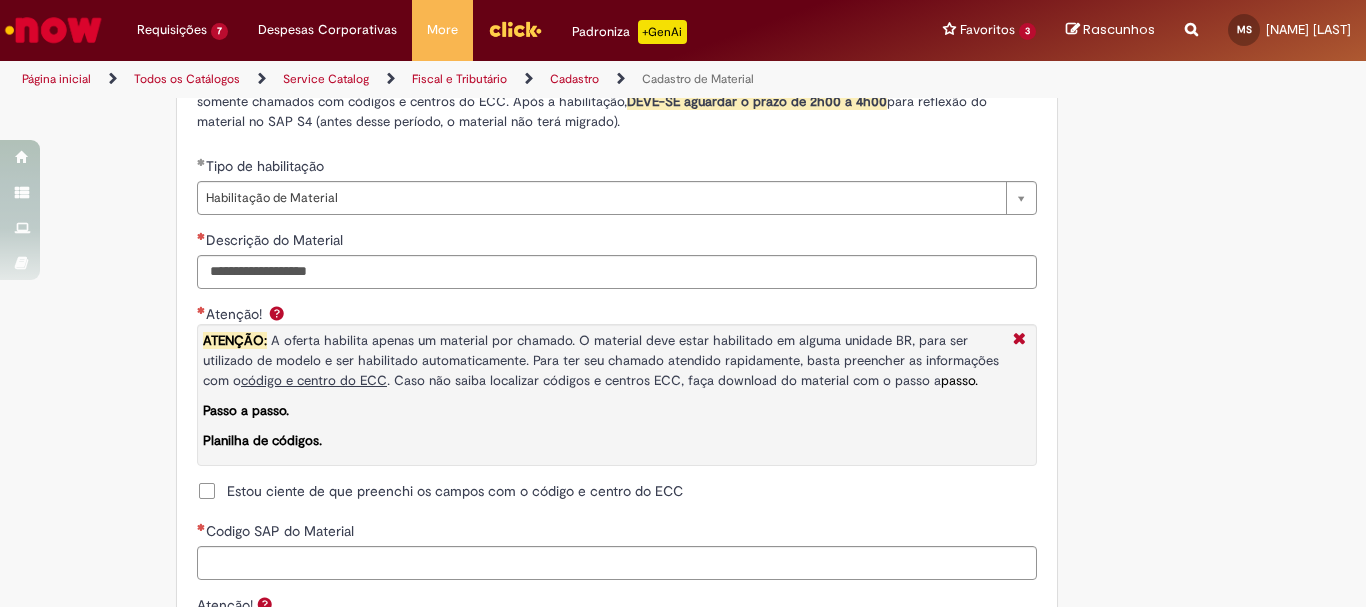click on "Adicionar a Favoritos
Cadastro de Material
Oferta destinada à solicitações relacionadas ao cadastro de materiais.
Criação de Material  – Tipo de Solicitação destinada para criação de novos códigos dos materiais abaixo:       1.1 – Embalagem Retornável (Ativo de Giro)       1.2 – Embalagem Não Retornável        1.3 – Matéria prima       1.4 – Marketing       1.5 – Cadastro de Protótipo CIT (Cadastro exclusivo do CIT)
Habilitação  – Tipo de Solicitação destinada a Habilitação dos Materiais       2.1 – Habilitação de Material       2.2 - Habilitar Tipo de Avaliação New & Especiais
ATENÇÃO CÓDIGO ECC!   Para solicitação de  HABILITAÇÃO DE MATERIAL  É NECESSÁRIO INFORMAR O CÓDIGO DO  MATERIAL E UNIDADE DO  ECC
NÃO  ocorre.
ATENÇÃO INTERFACE!
Modificação" at bounding box center [683, 21] 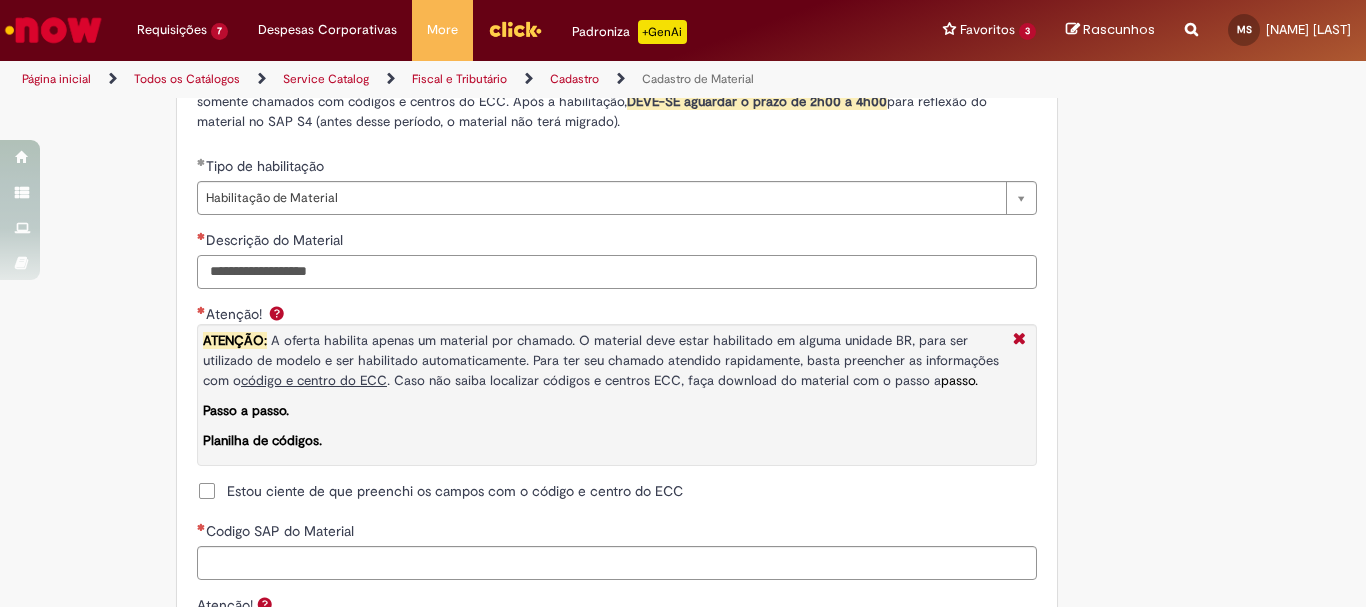 click on "Descrição do Material" at bounding box center [617, 272] 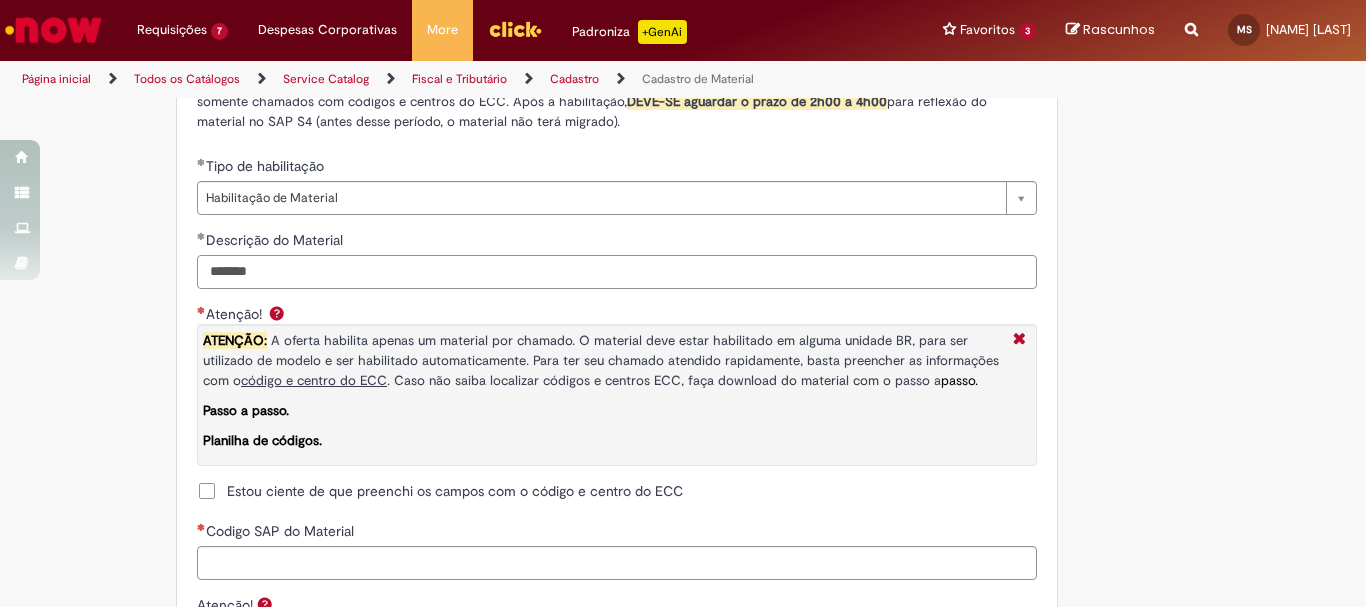 type on "*******" 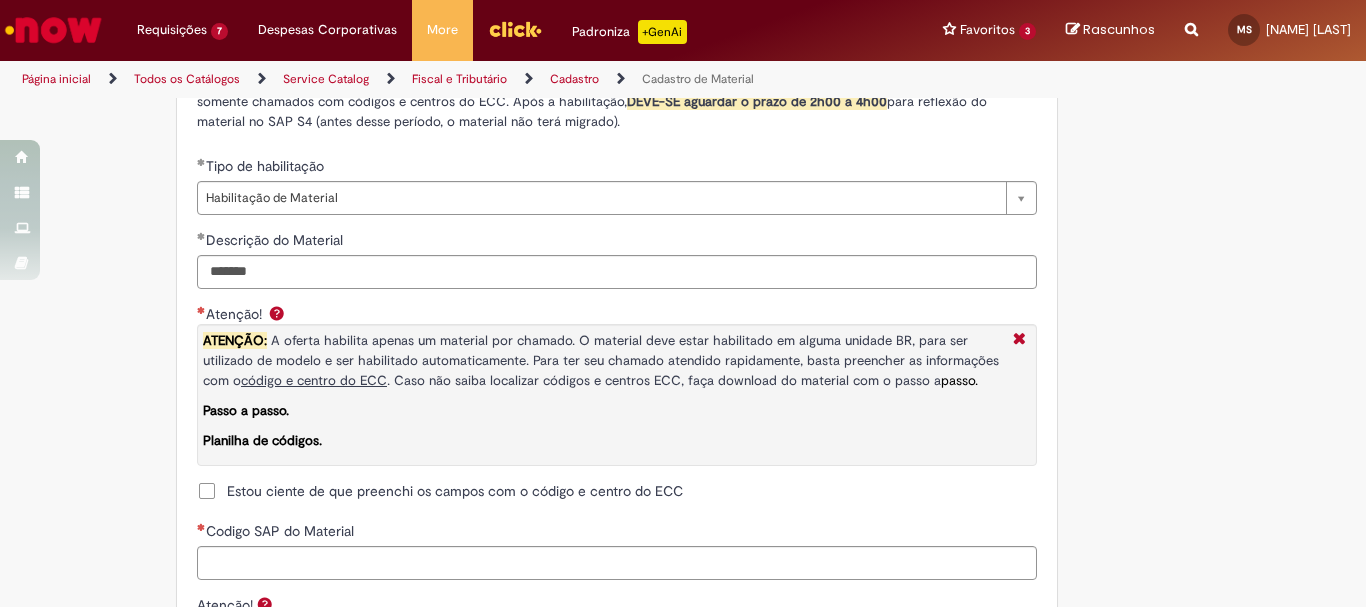 click on "Estou ciente de que preenchi os campos com o código e centro do ECC" at bounding box center [455, 491] 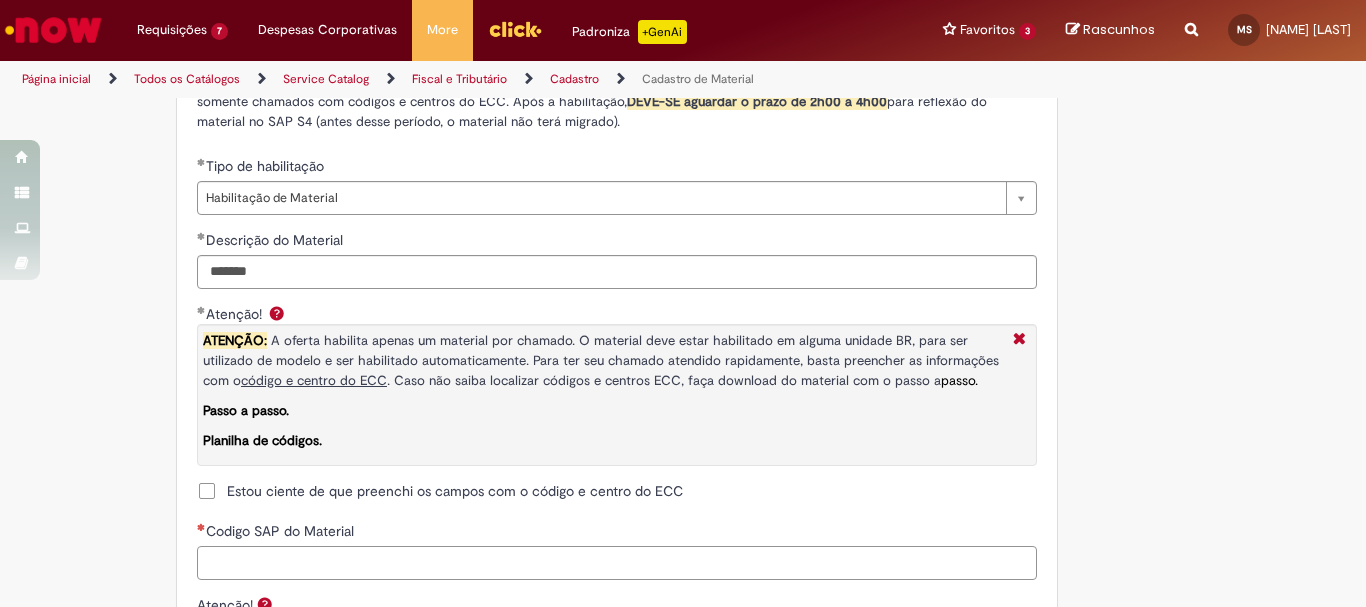 click on "Codigo SAP do Material" at bounding box center [617, 563] 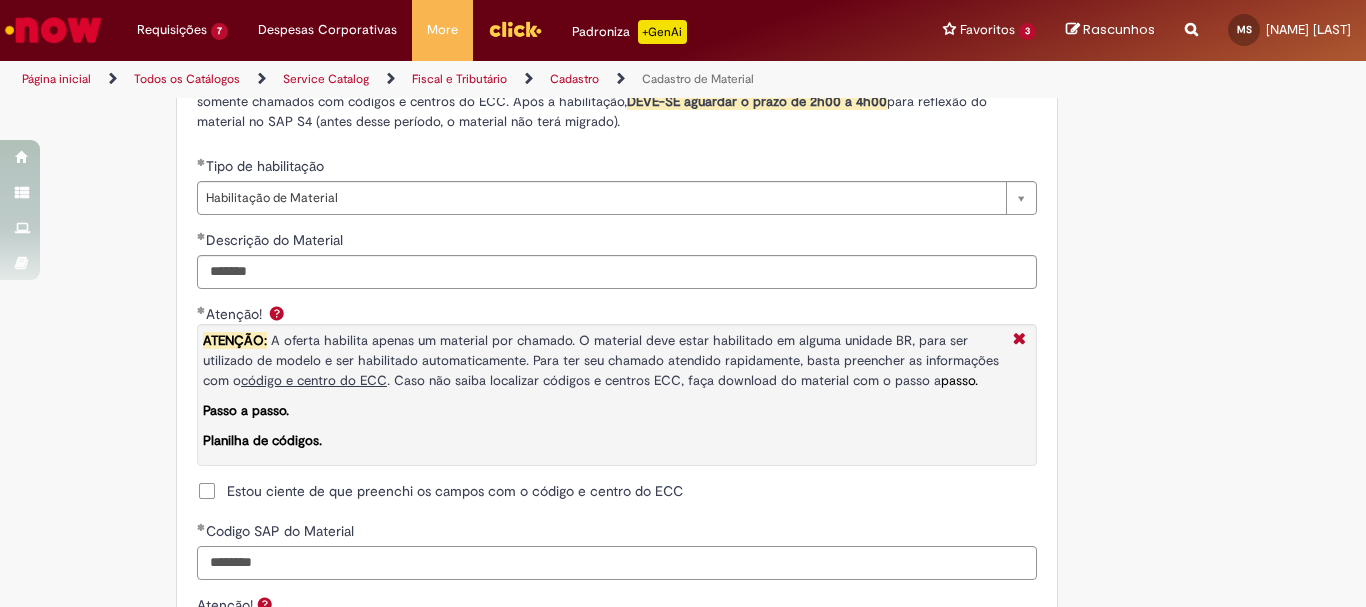 type on "********" 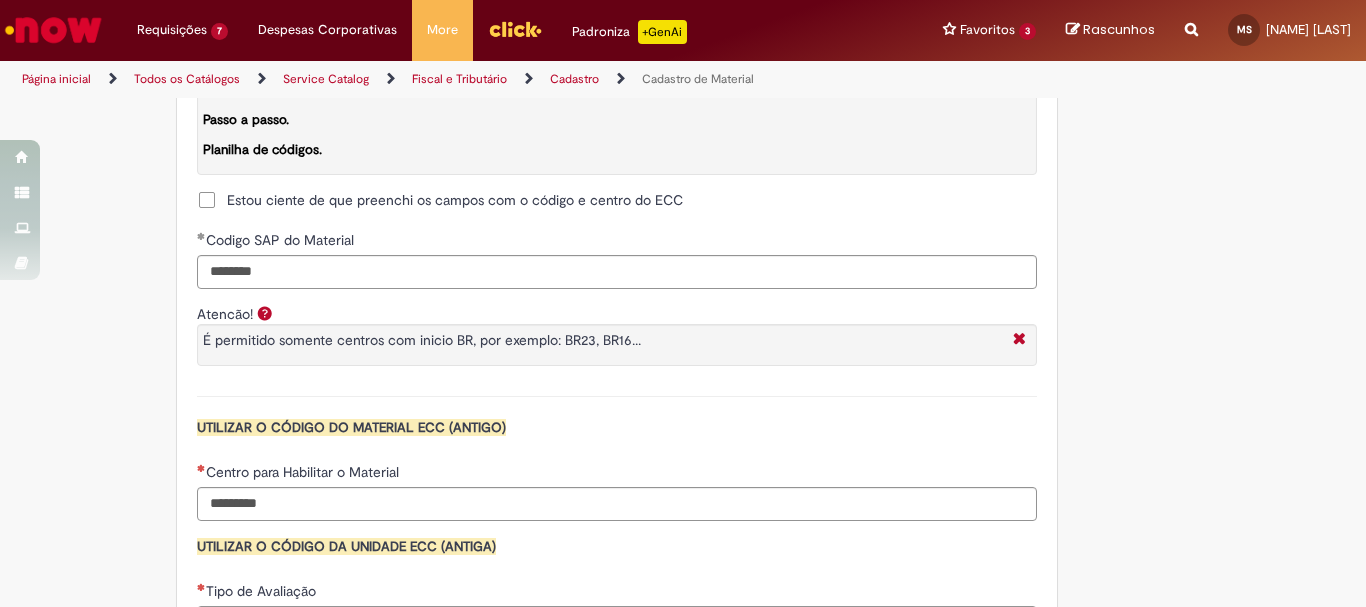 scroll, scrollTop: 1716, scrollLeft: 0, axis: vertical 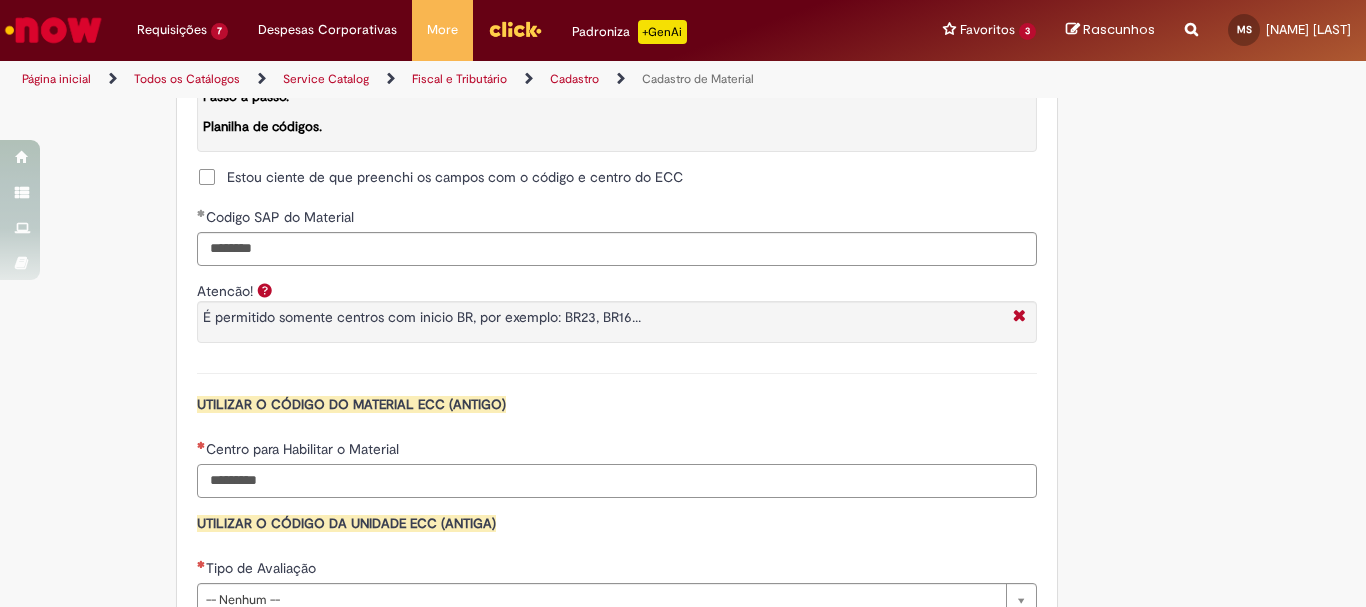 click on "Centro para Habilitar o Material" at bounding box center (617, 481) 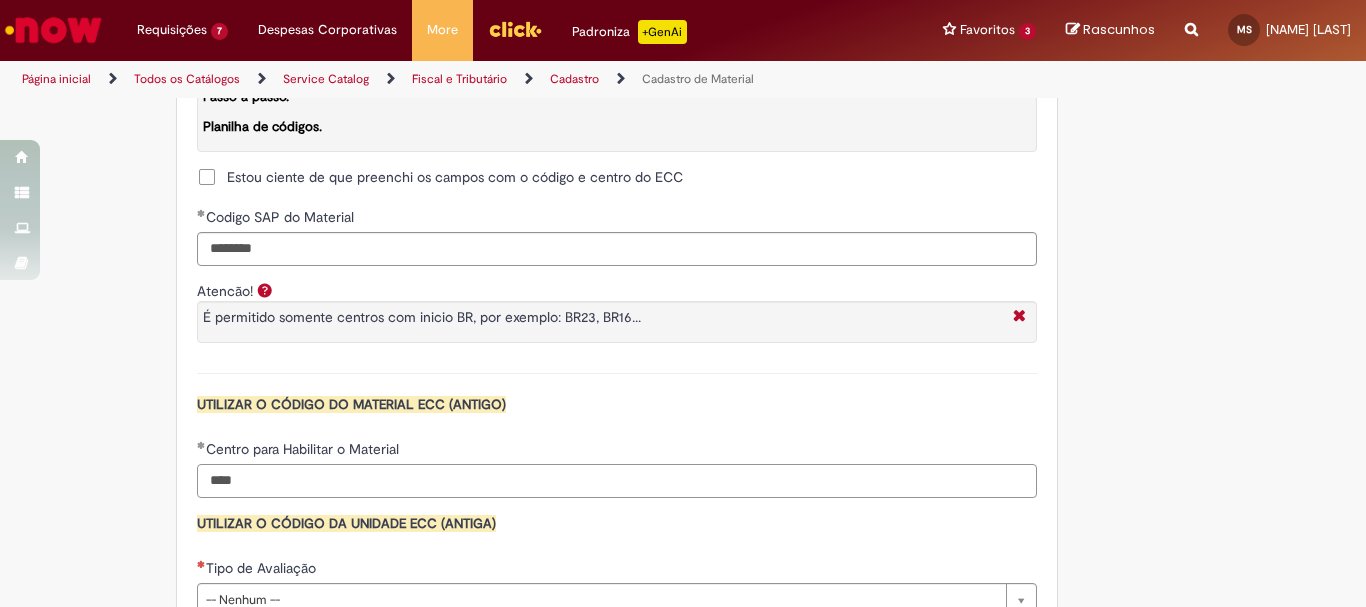 type on "****" 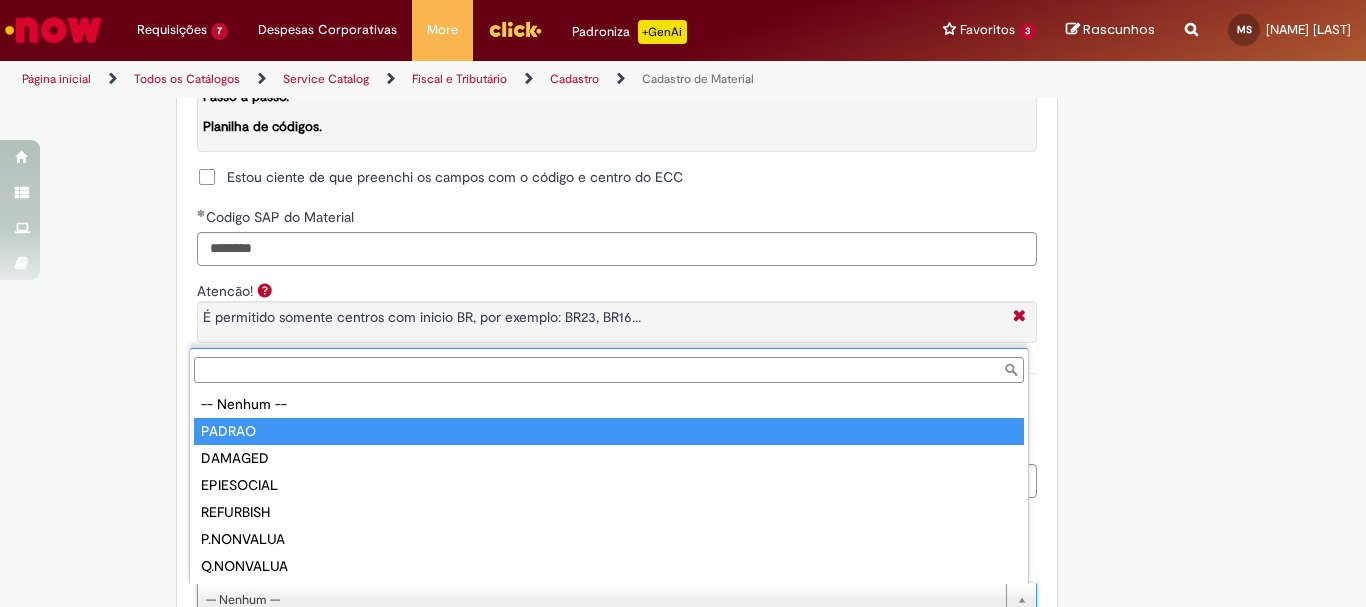 type on "******" 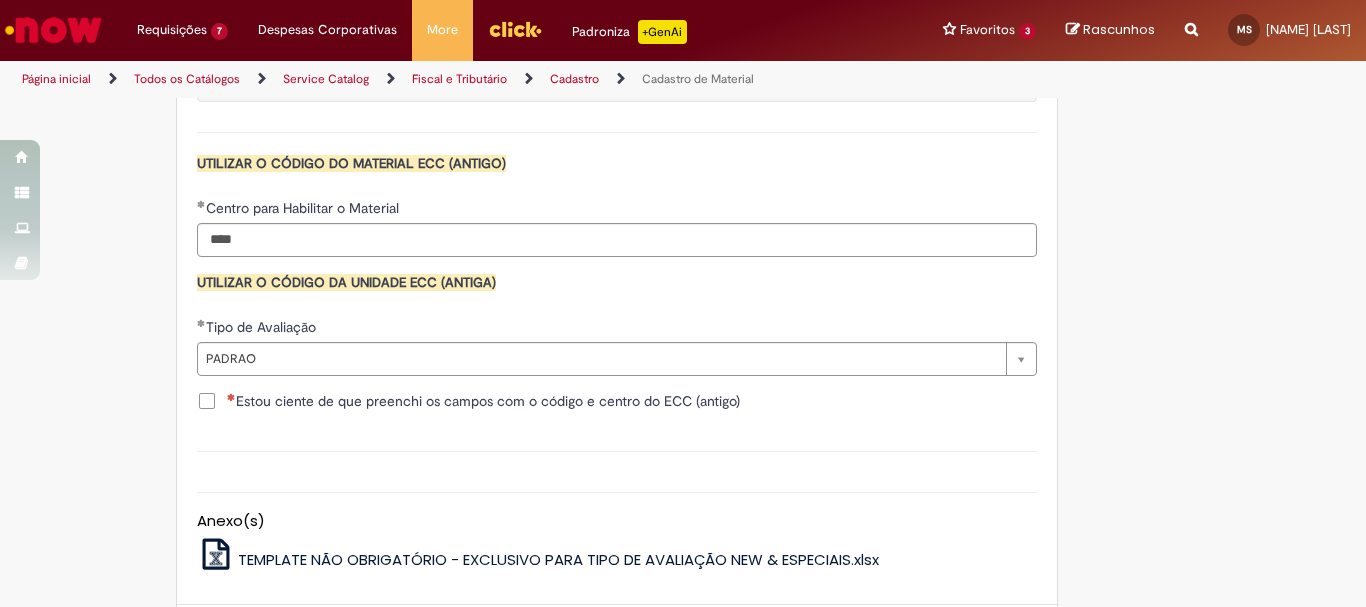 scroll, scrollTop: 2001, scrollLeft: 0, axis: vertical 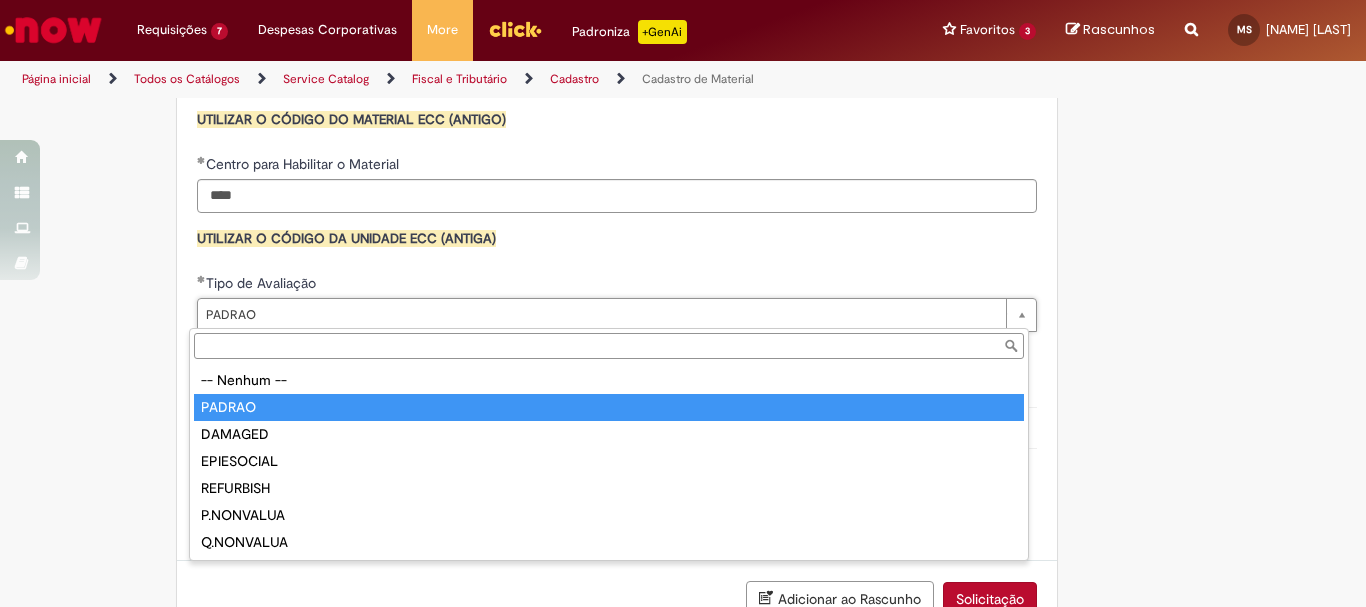type on "******" 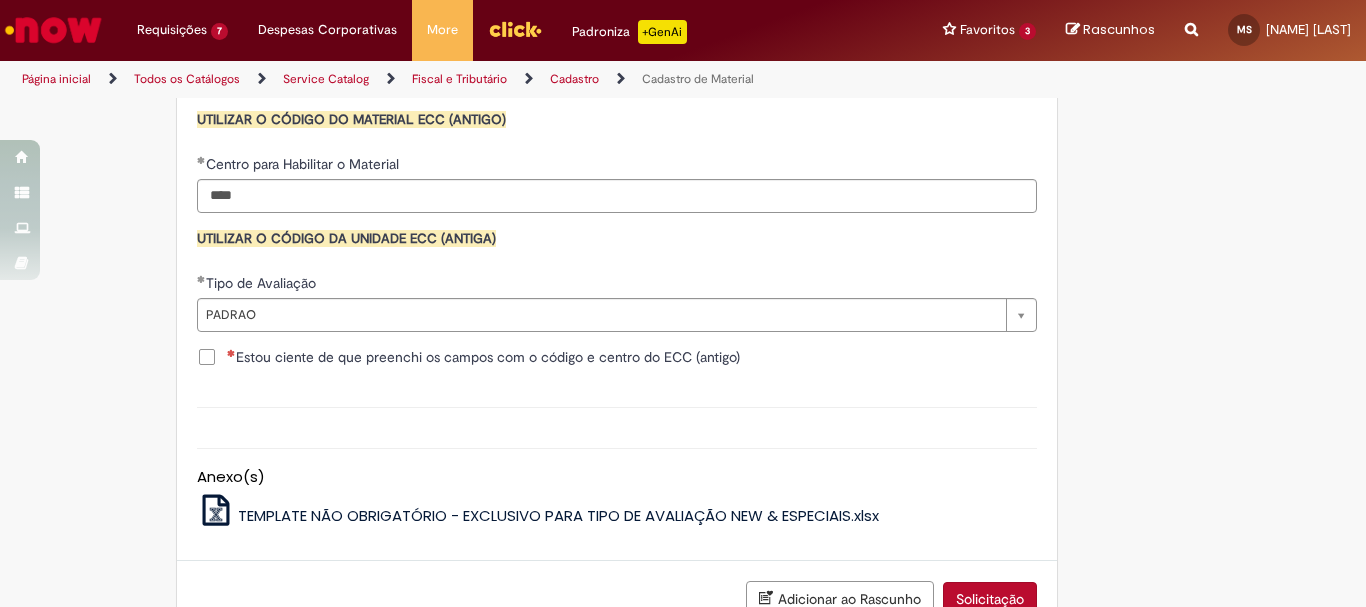 scroll, scrollTop: 0, scrollLeft: 0, axis: both 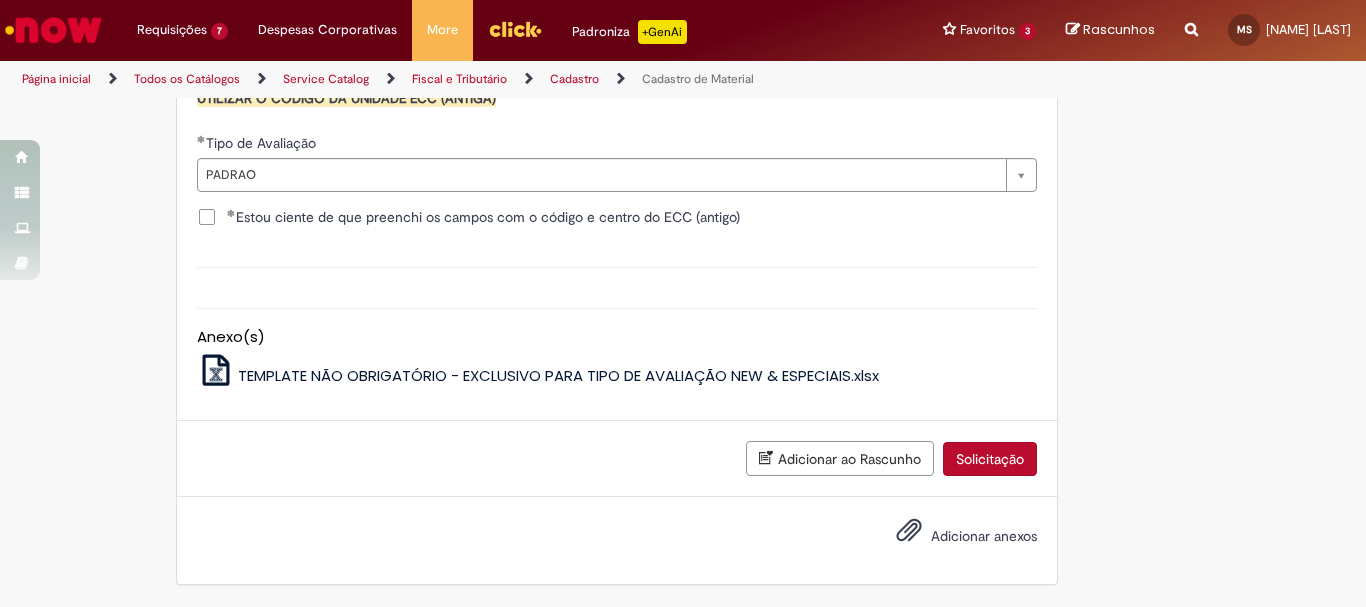 click on "Solicitação" at bounding box center (990, 459) 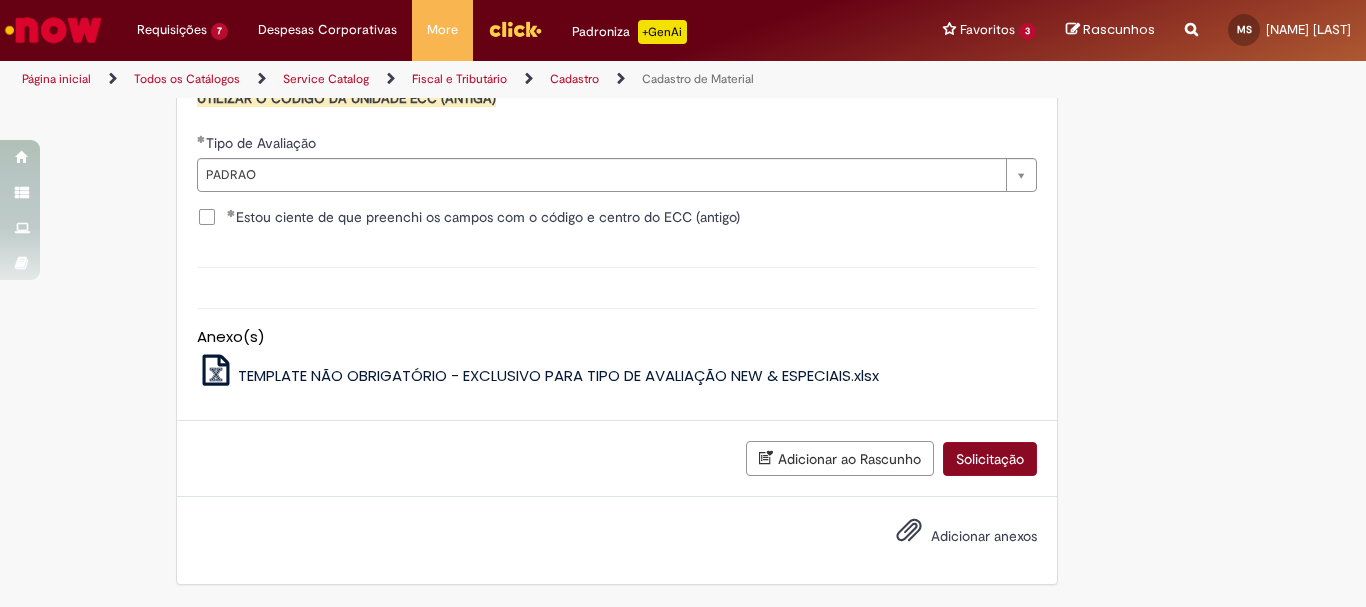 scroll, scrollTop: 2095, scrollLeft: 0, axis: vertical 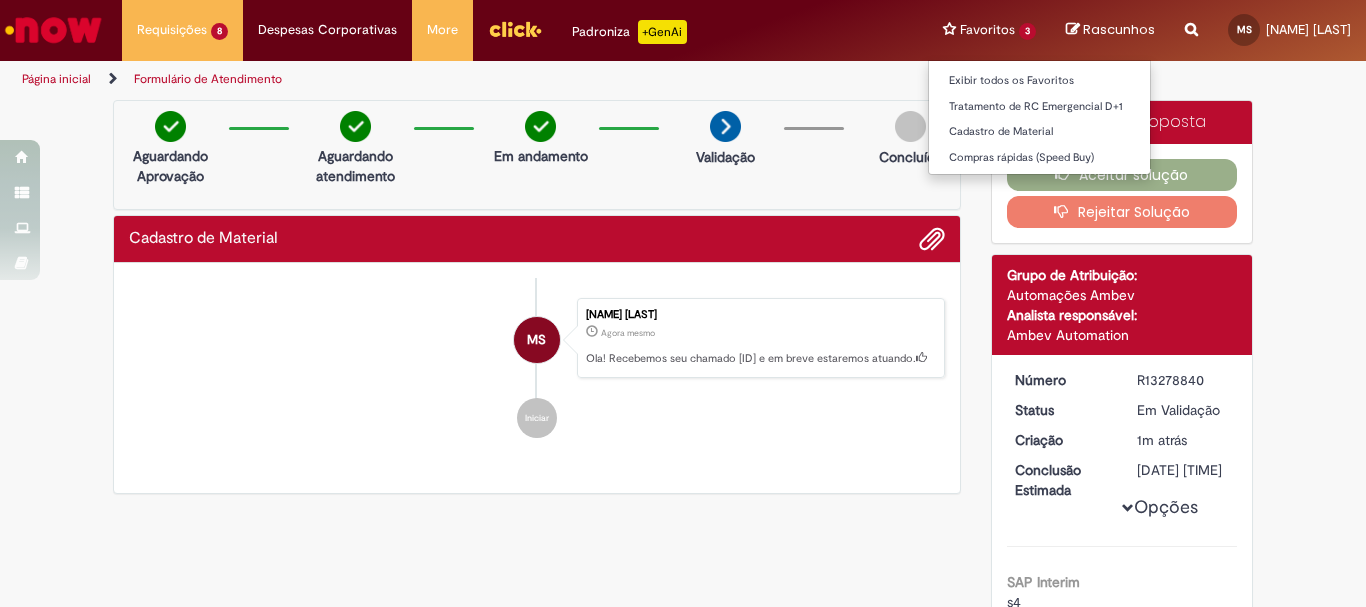 click on "Favoritos   3
Exibir todos os Favoritos
Tratamento de RC Emergencial D+1
Cadastro de Material
Compras rápidas (Speed Buy)" at bounding box center (989, 30) 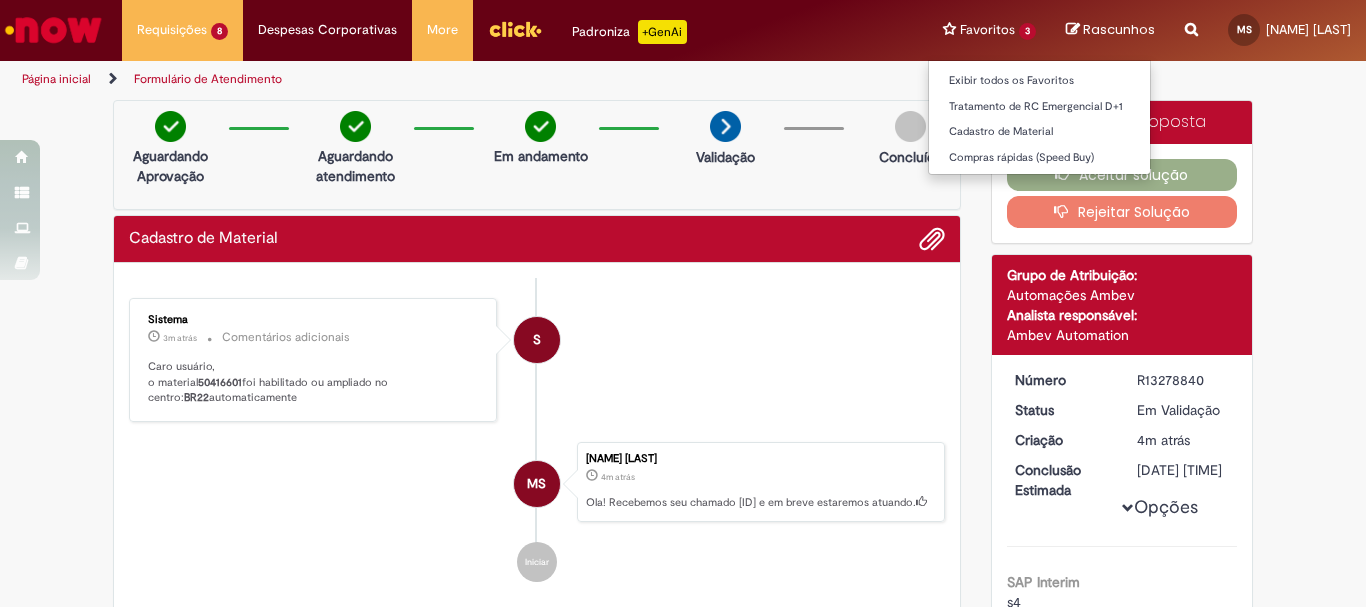 click on "Favoritos   3
Exibir todos os Favoritos
Tratamento de RC Emergencial D+1
Cadastro de Material
Compras rápidas (Speed Buy)" at bounding box center [989, 30] 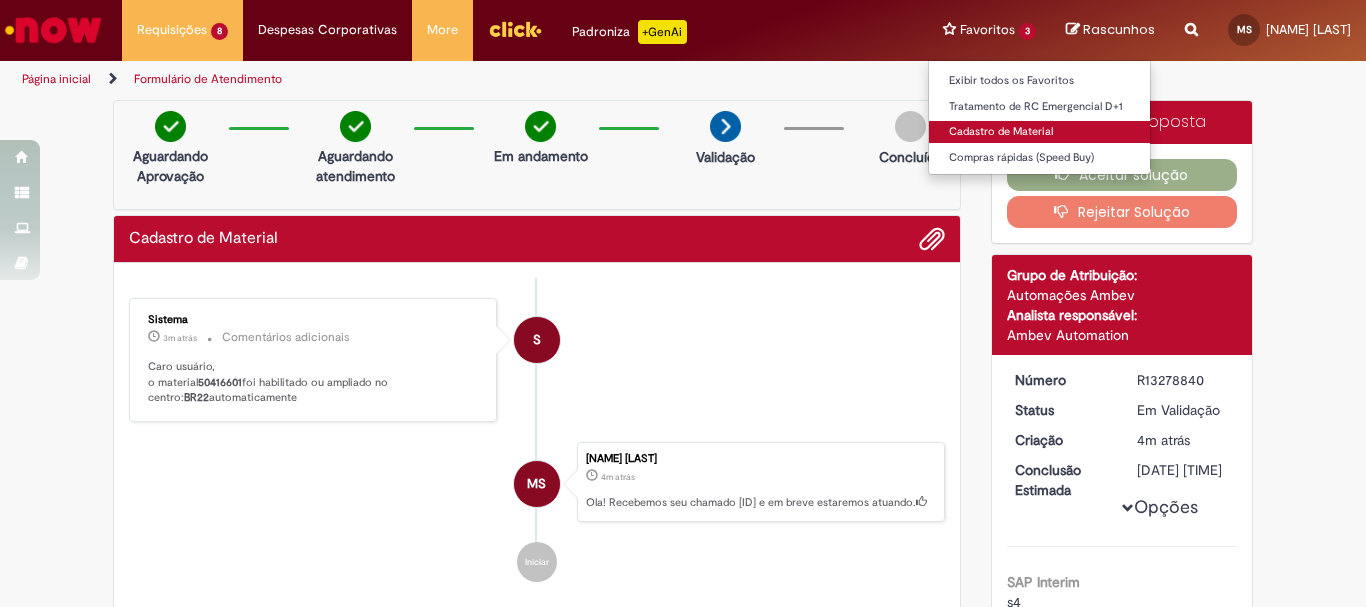 click on "Cadastro de Material" at bounding box center [1039, 132] 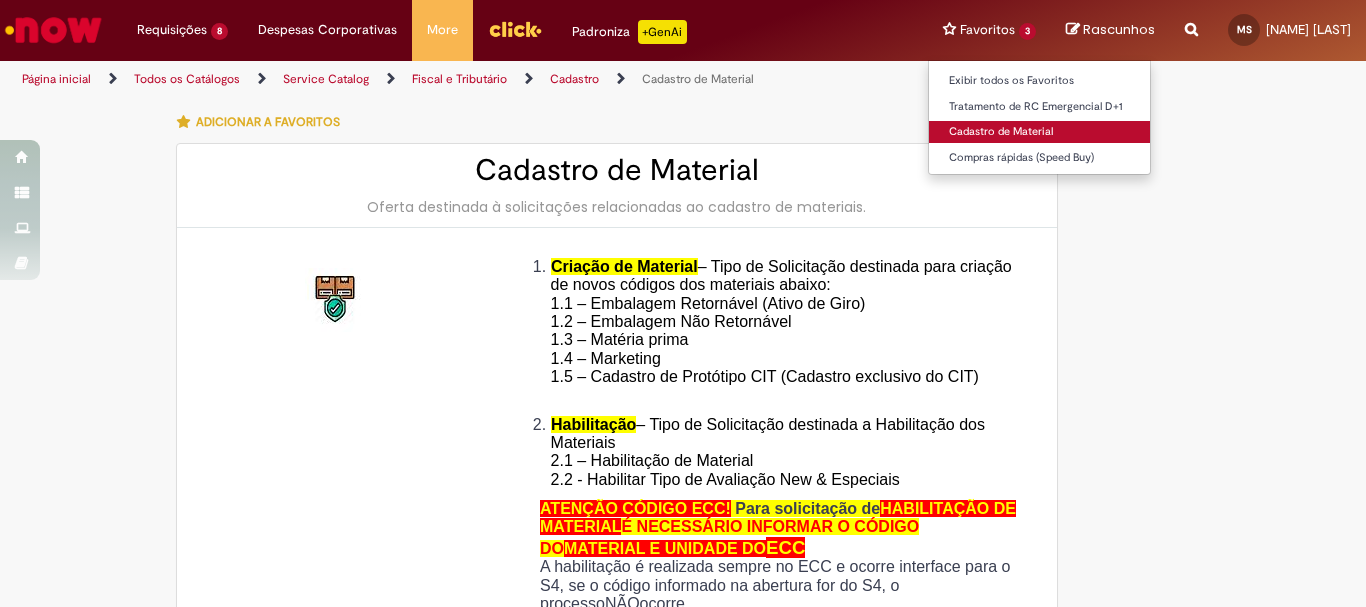 type on "********" 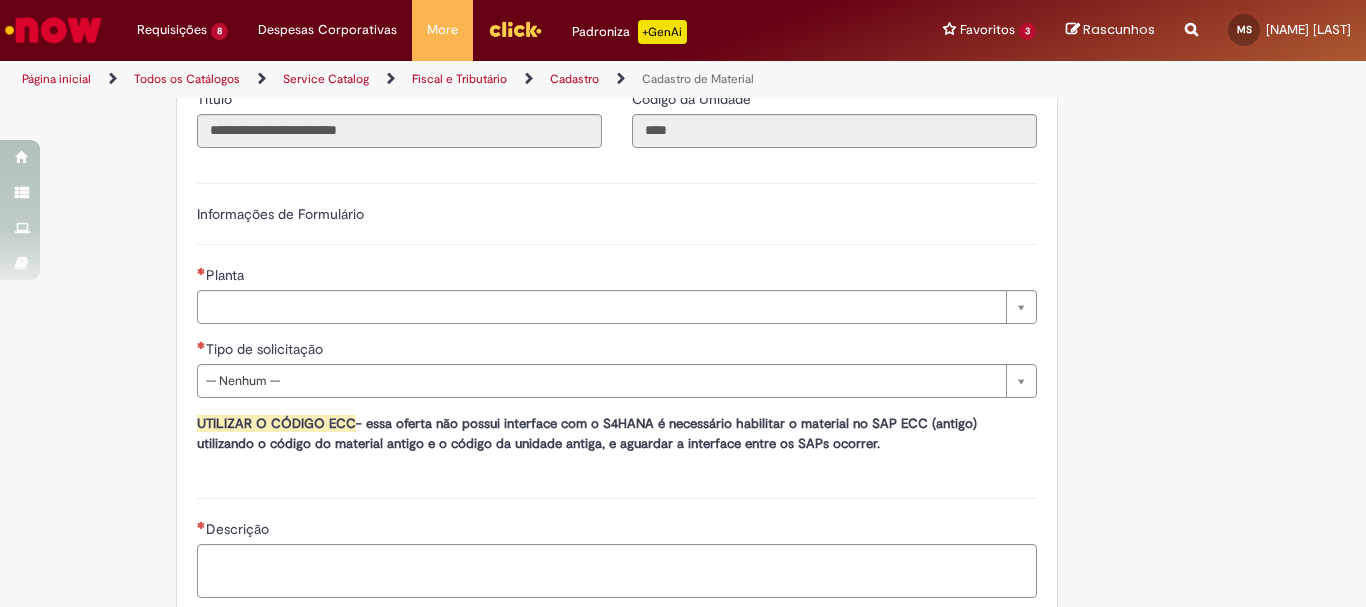 scroll, scrollTop: 1140, scrollLeft: 0, axis: vertical 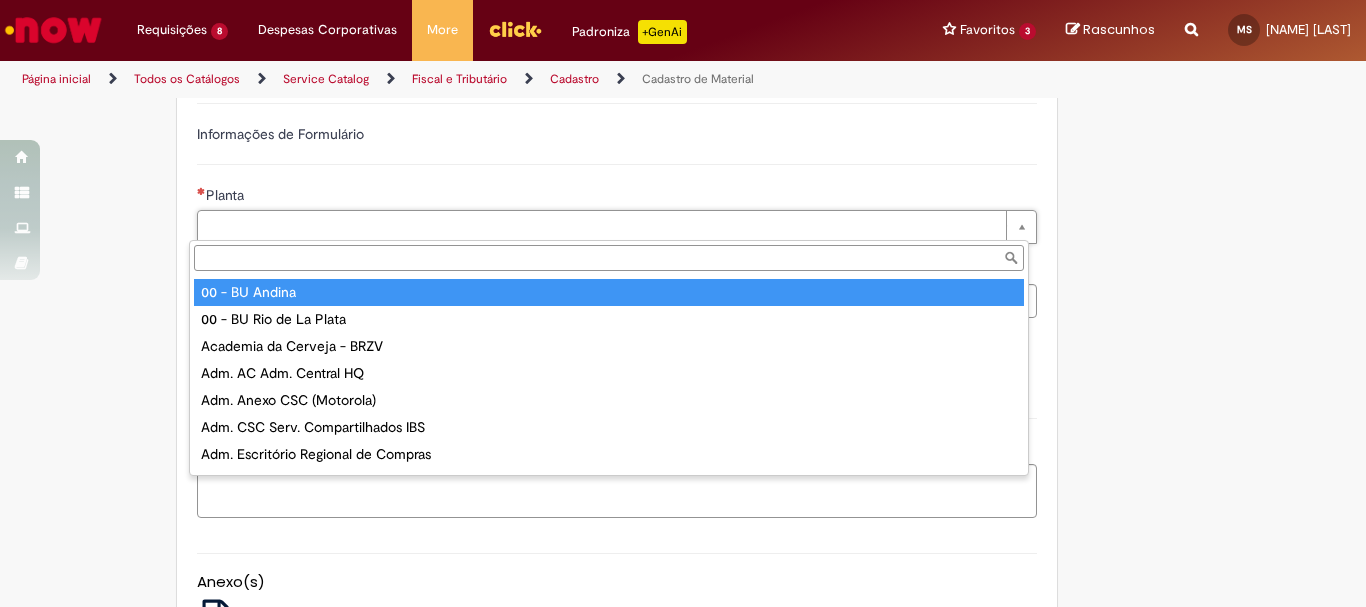 type on "*" 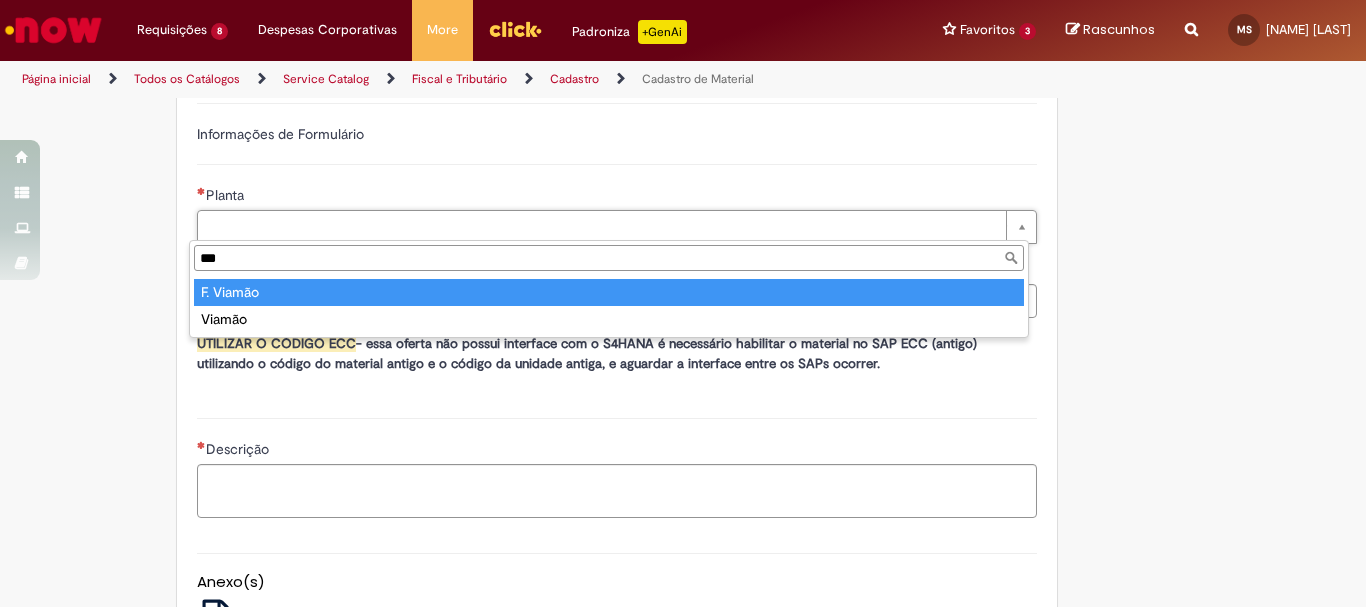 type on "***" 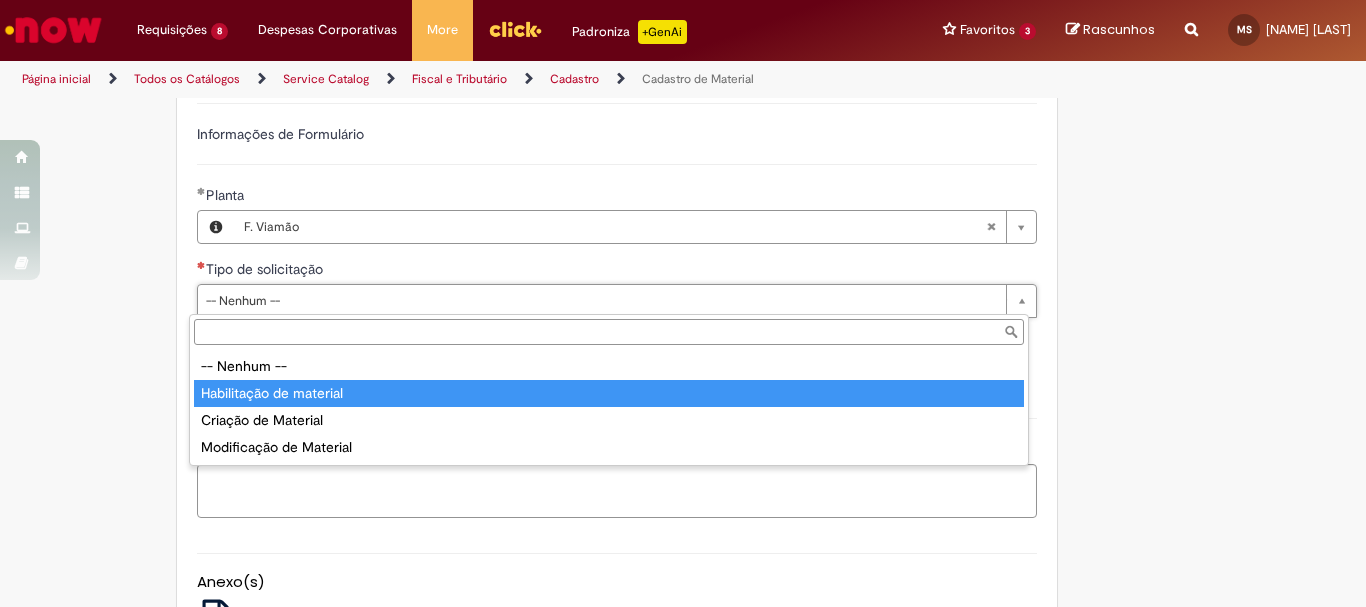 type on "**********" 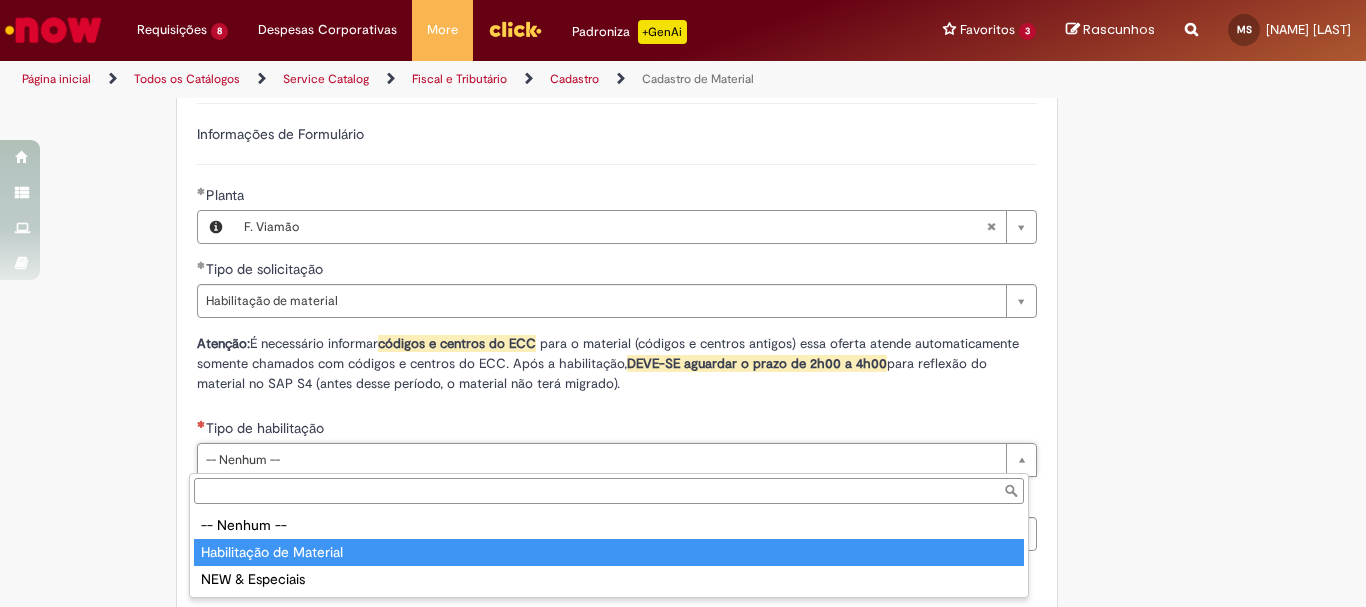 type on "**********" 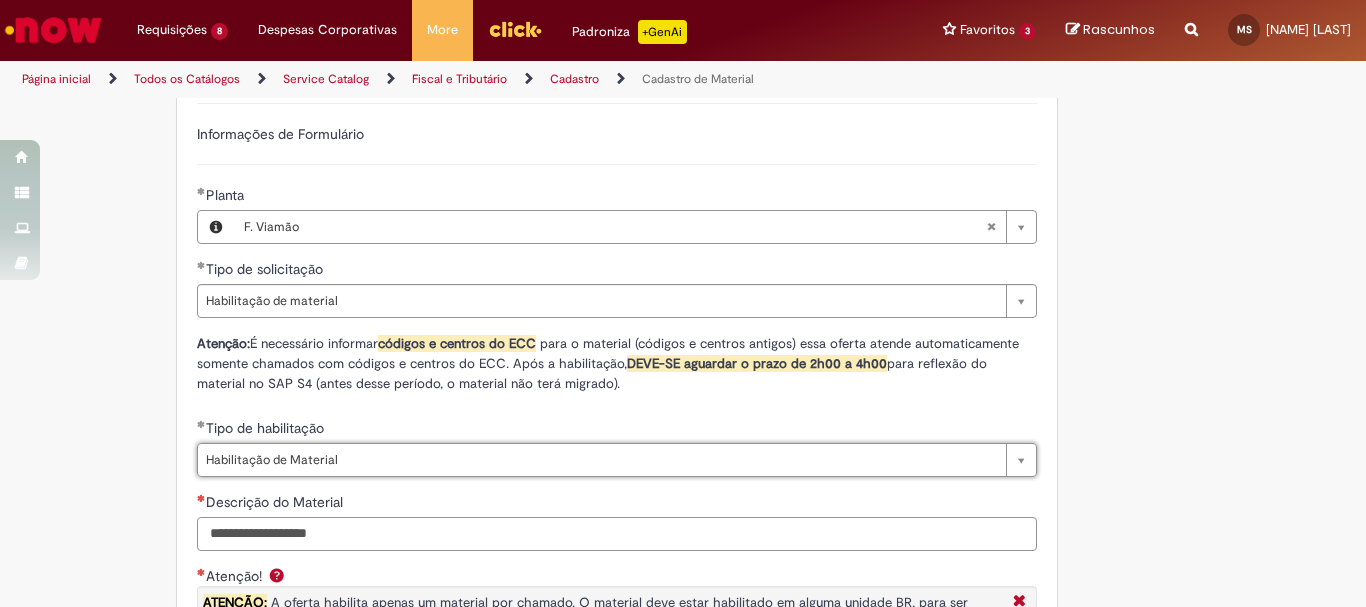 click on "Descrição do Material" at bounding box center (617, 534) 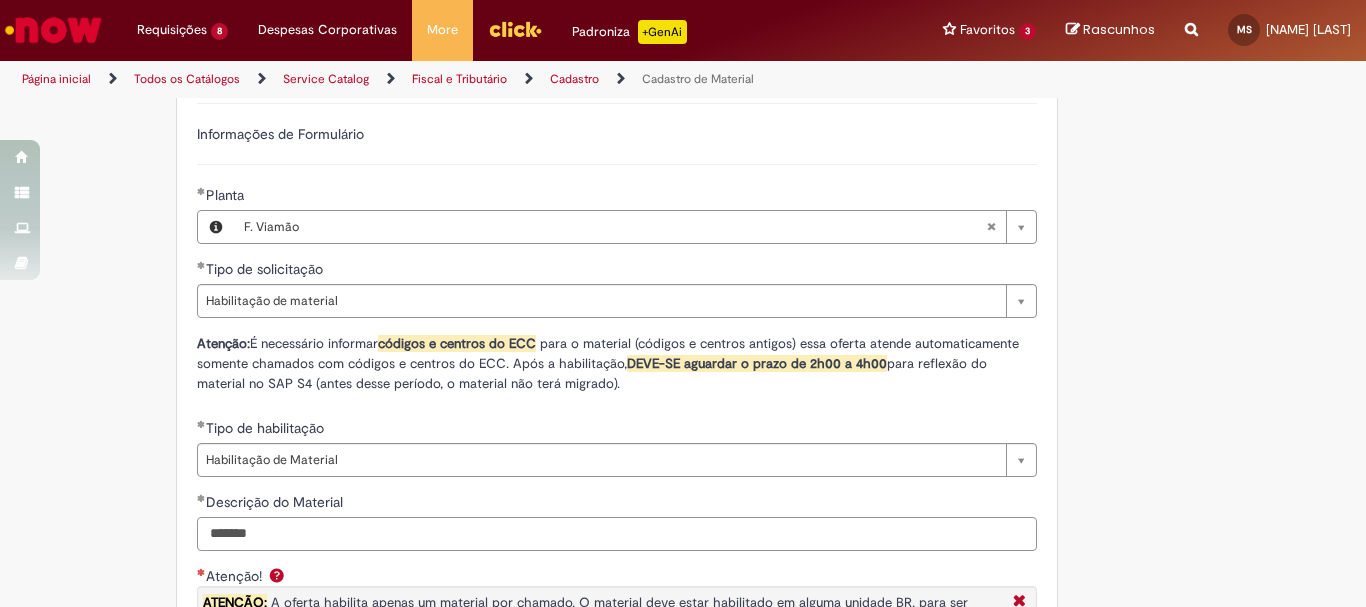 type on "*******" 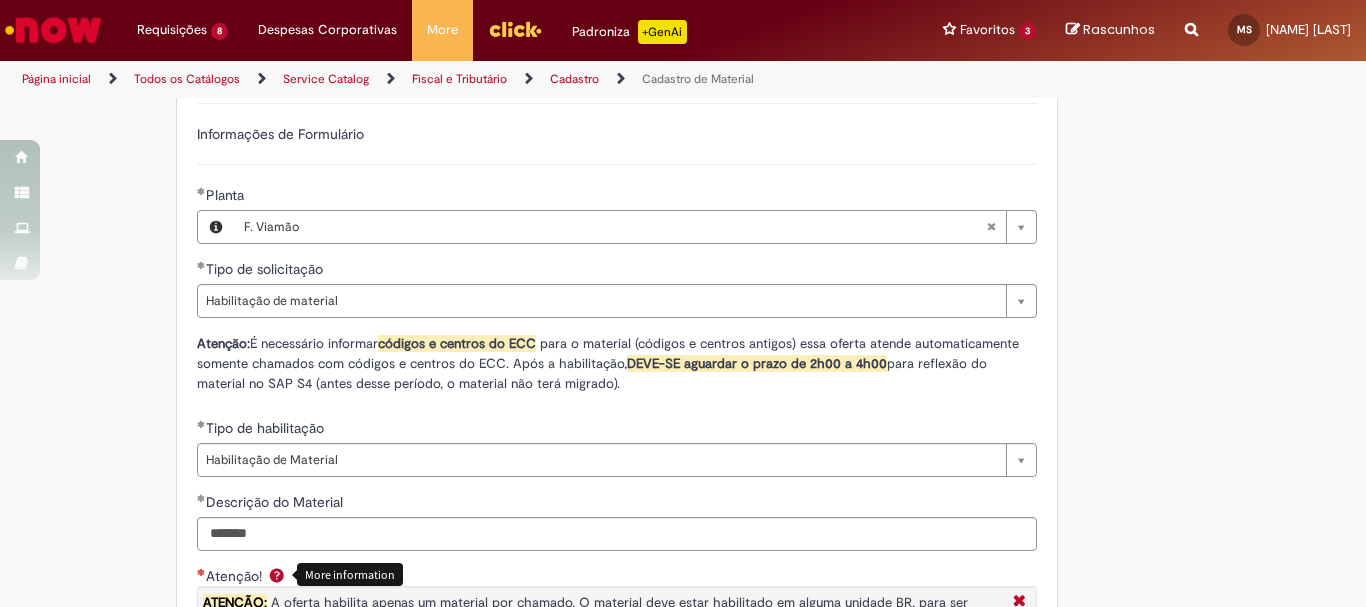 scroll, scrollTop: 1459, scrollLeft: 0, axis: vertical 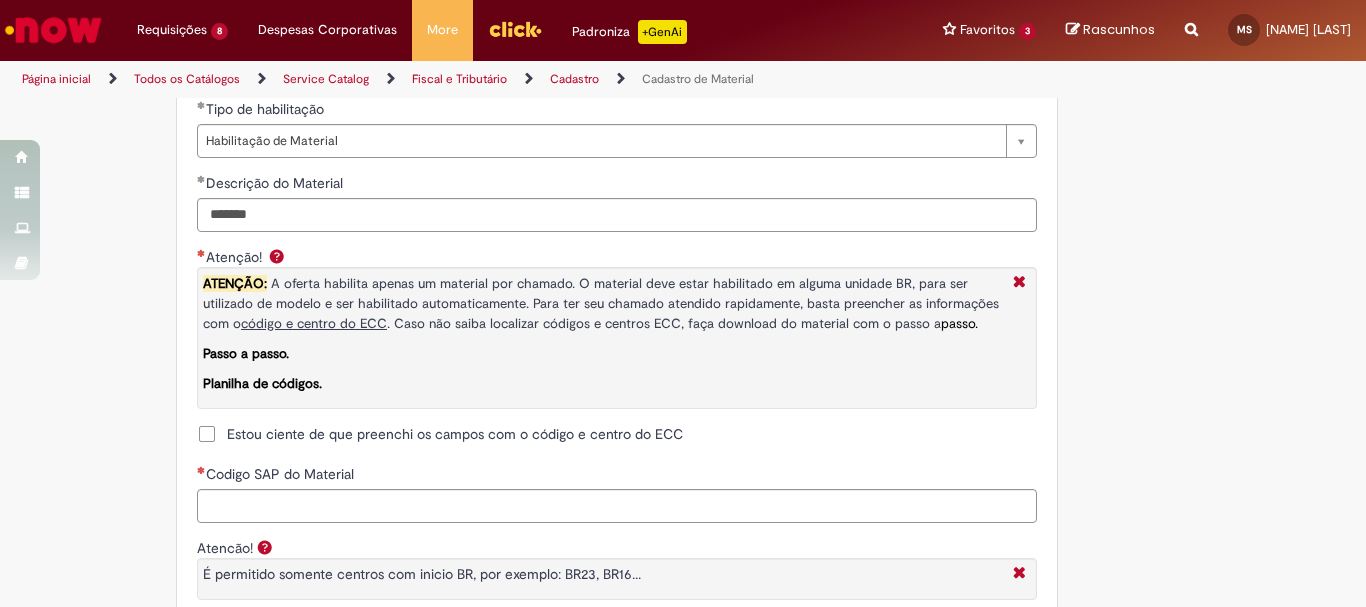 click on "Estou ciente de que preenchi os campos com o código e centro do ECC" at bounding box center (455, 434) 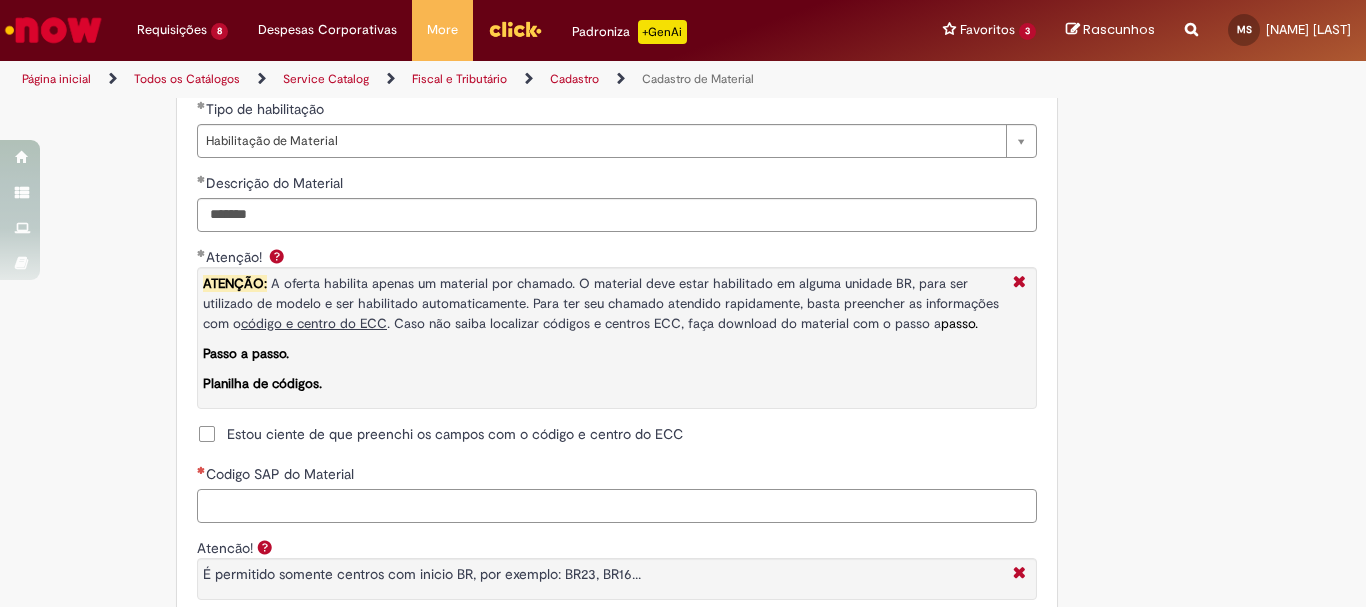 click on "Codigo SAP do Material" at bounding box center (617, 506) 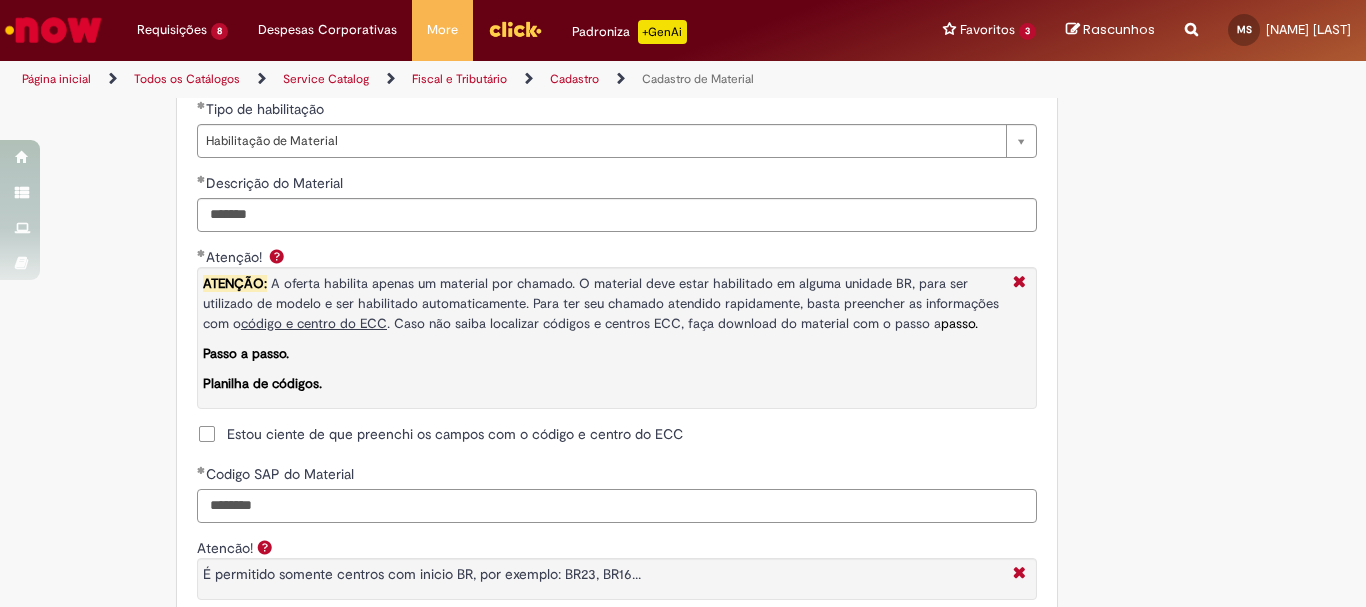 type on "********" 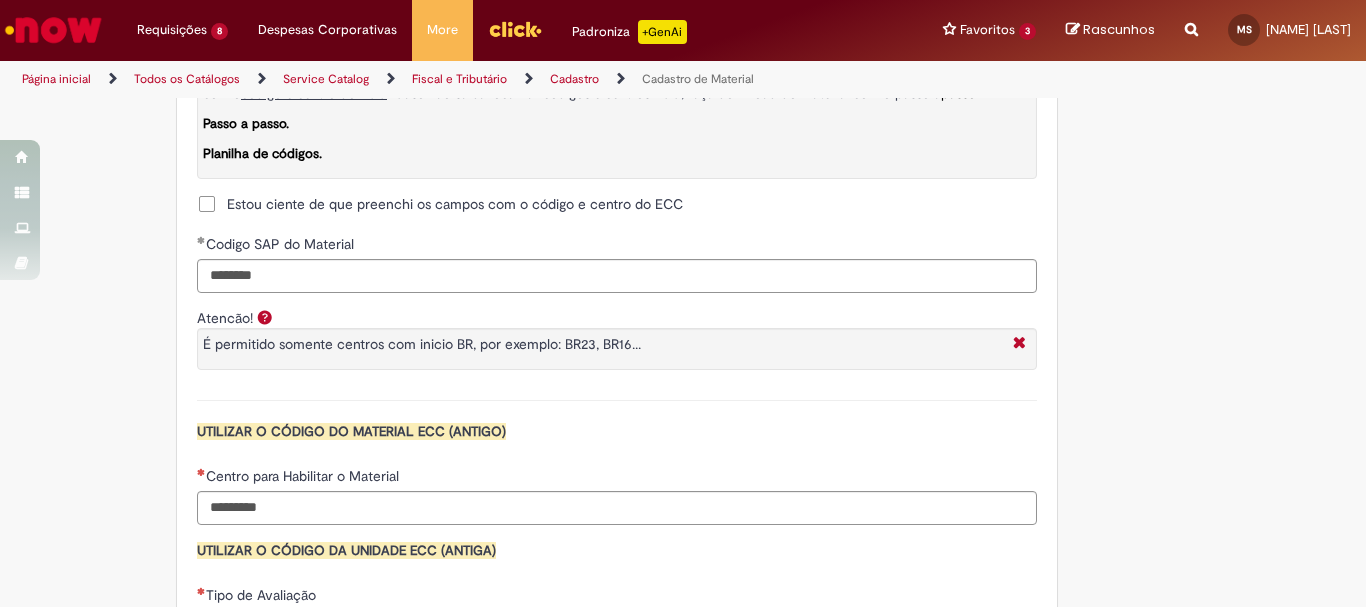 scroll, scrollTop: 1717, scrollLeft: 0, axis: vertical 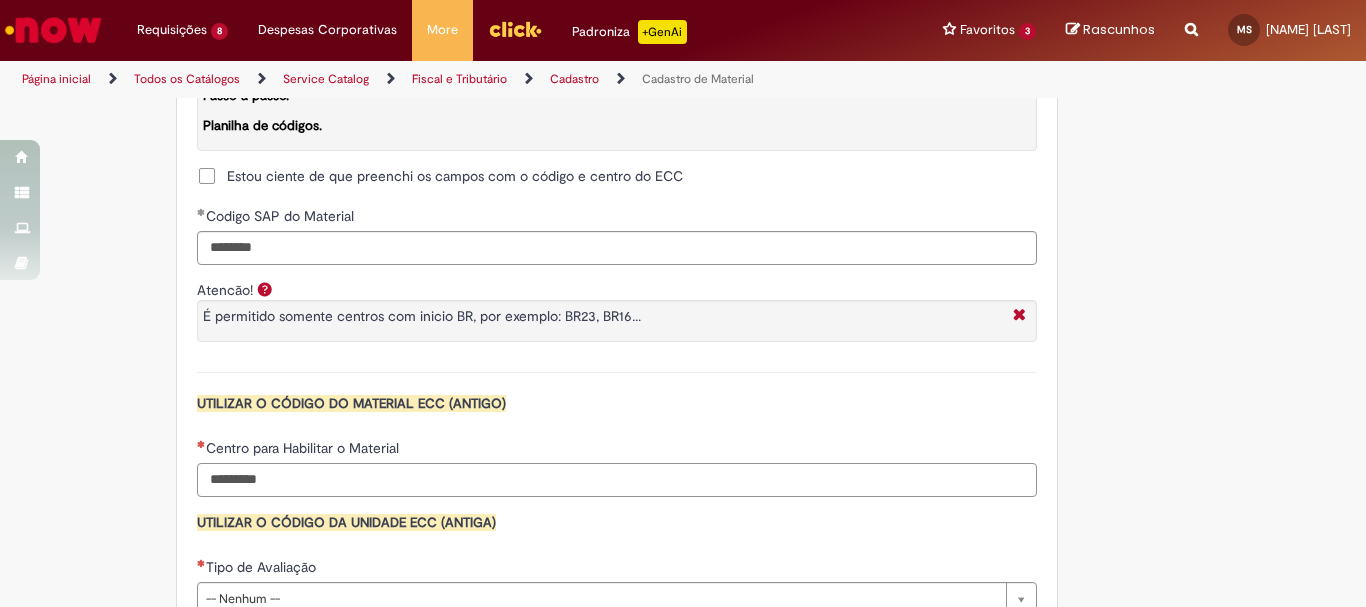 click on "Centro para Habilitar o Material" at bounding box center [617, 480] 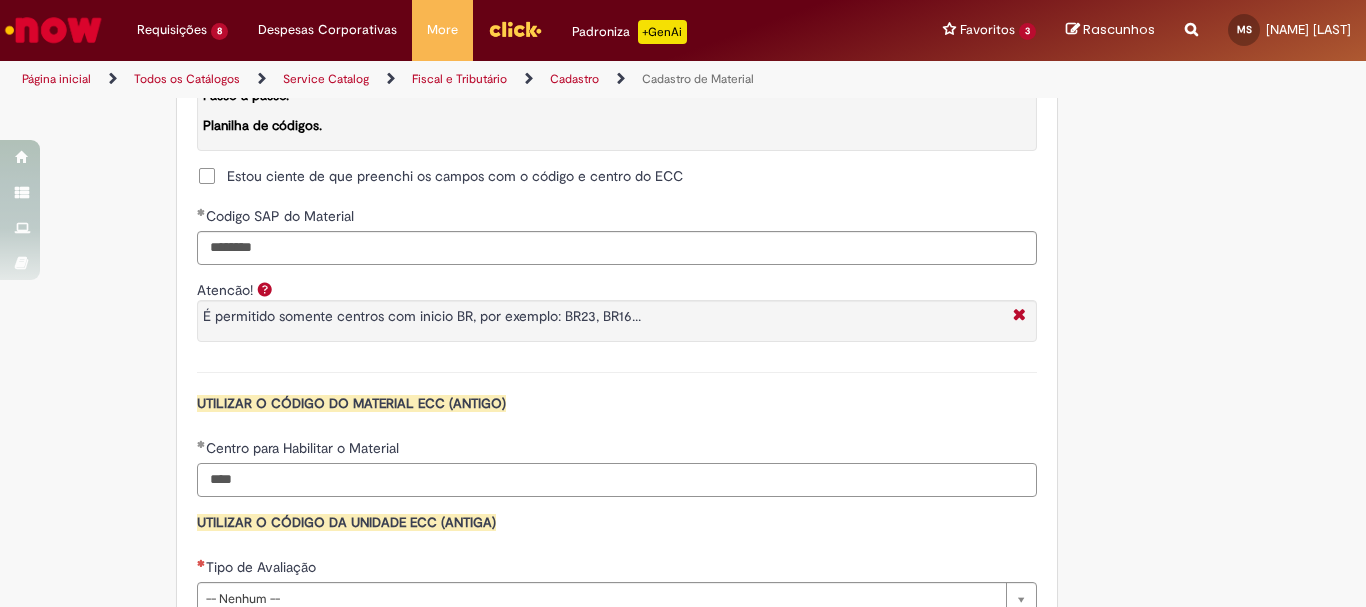 type on "****" 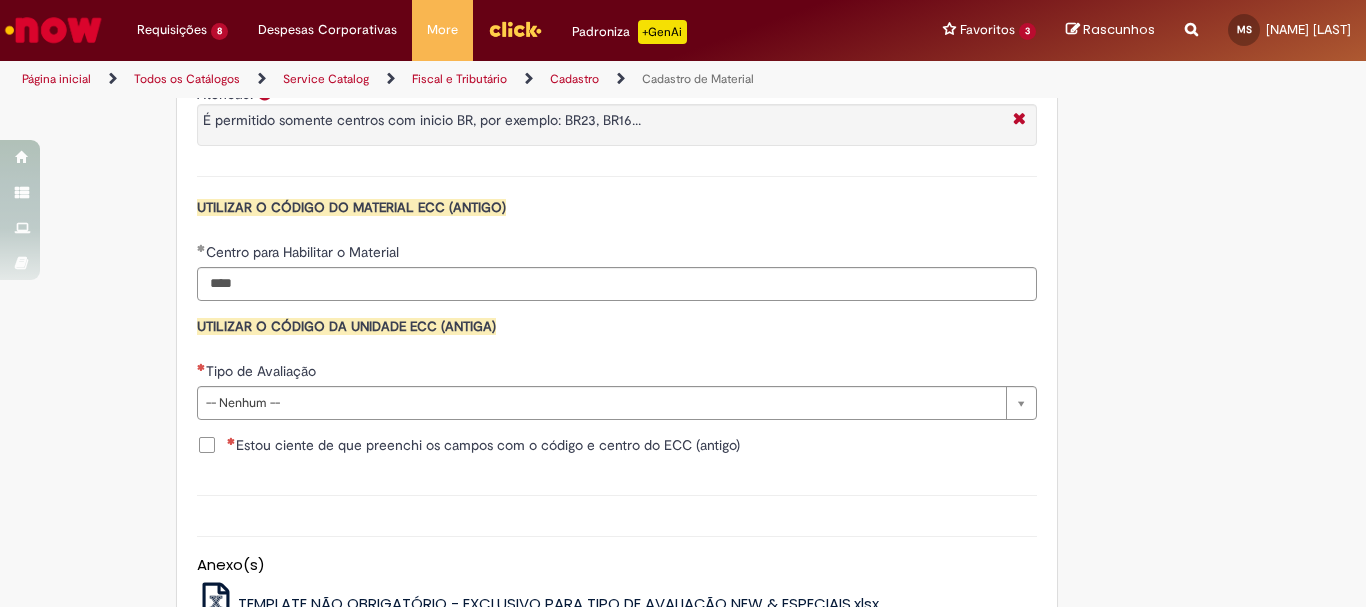 scroll, scrollTop: 1924, scrollLeft: 0, axis: vertical 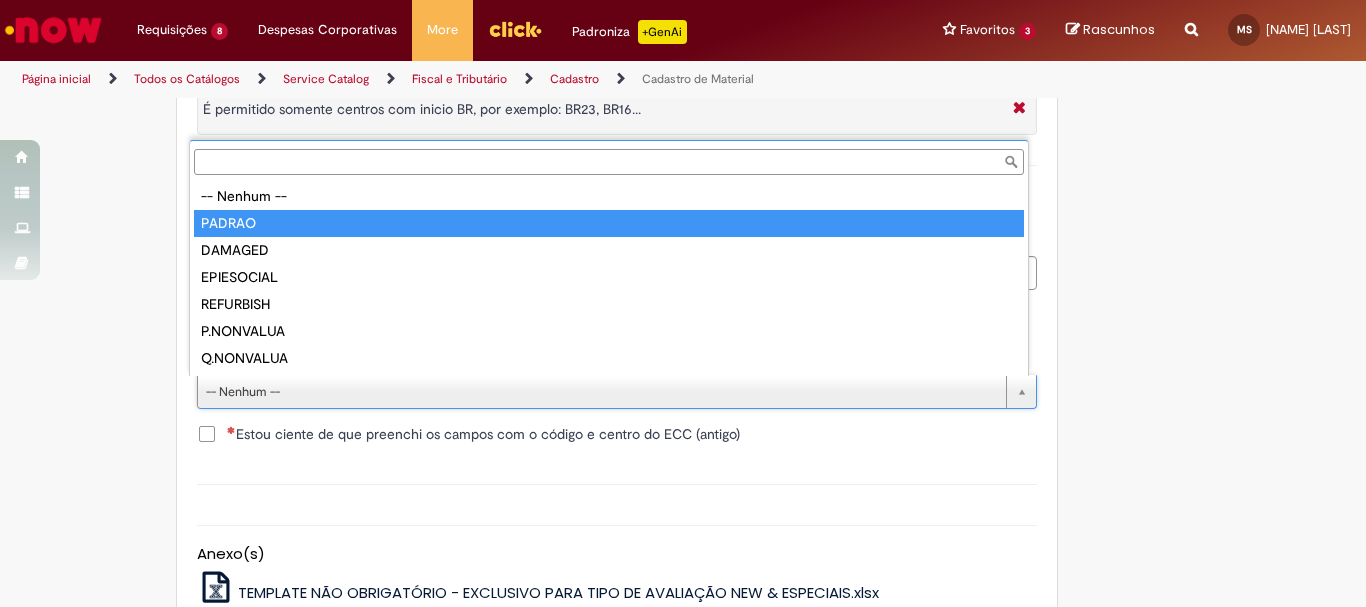 type on "******" 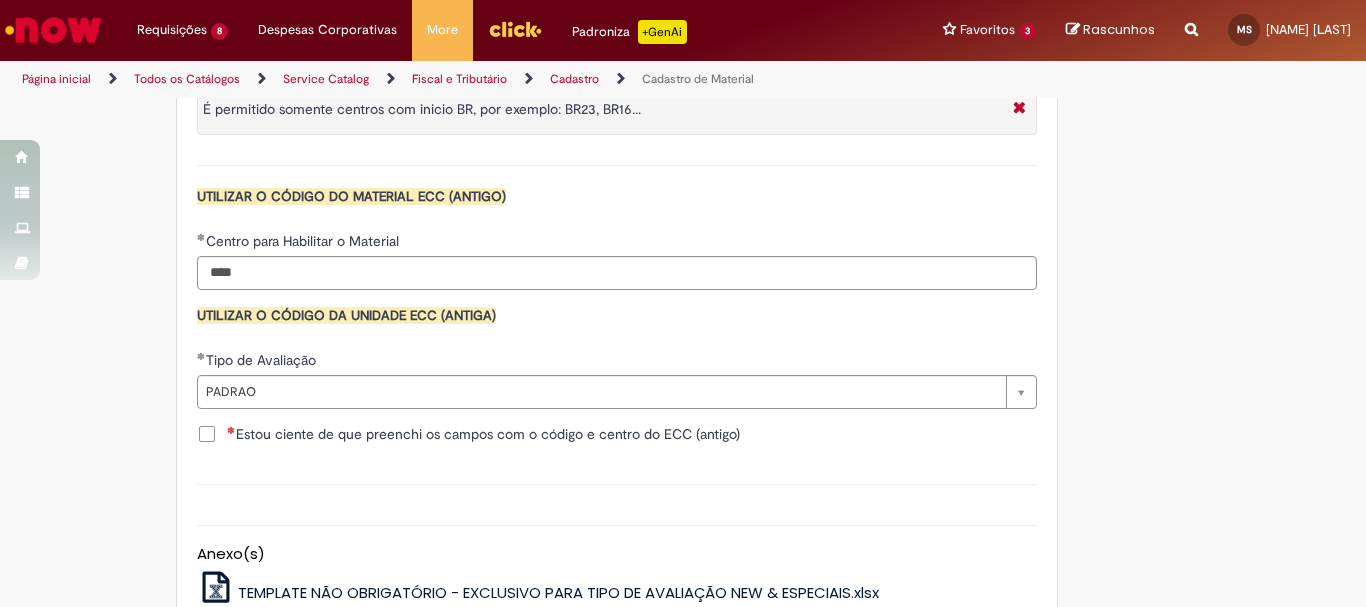 click on "Estou ciente de que preenchi os campos com o código e centro do ECC  (antigo)" at bounding box center [483, 434] 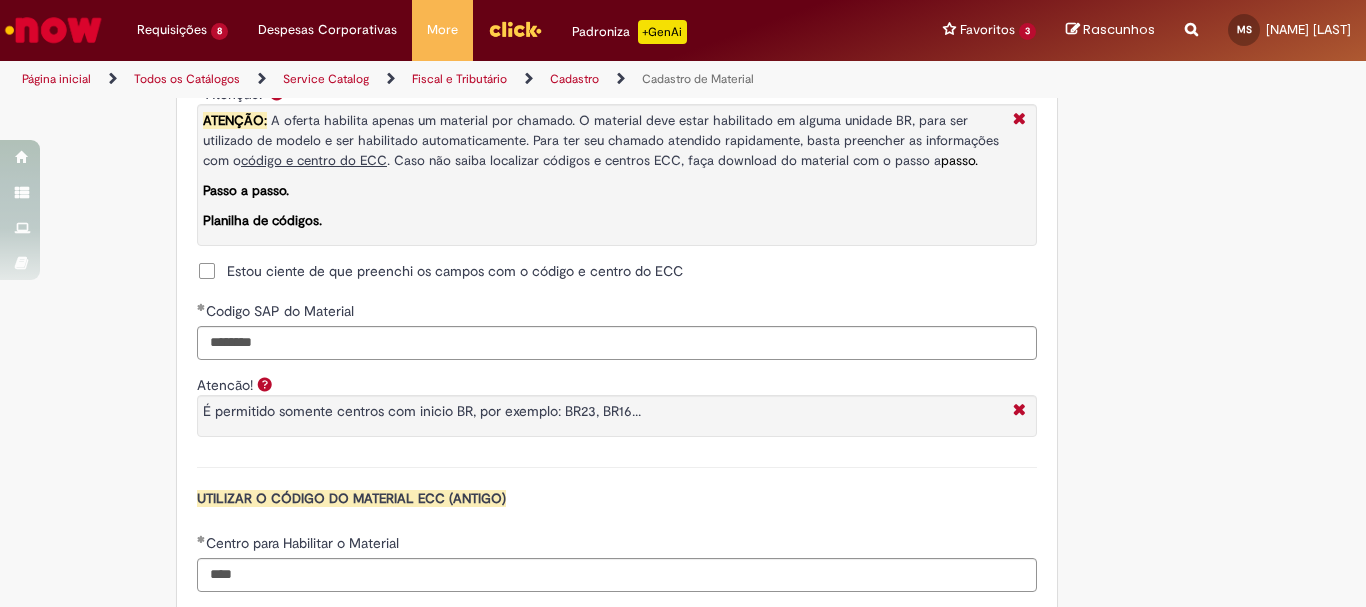 scroll, scrollTop: 1683, scrollLeft: 0, axis: vertical 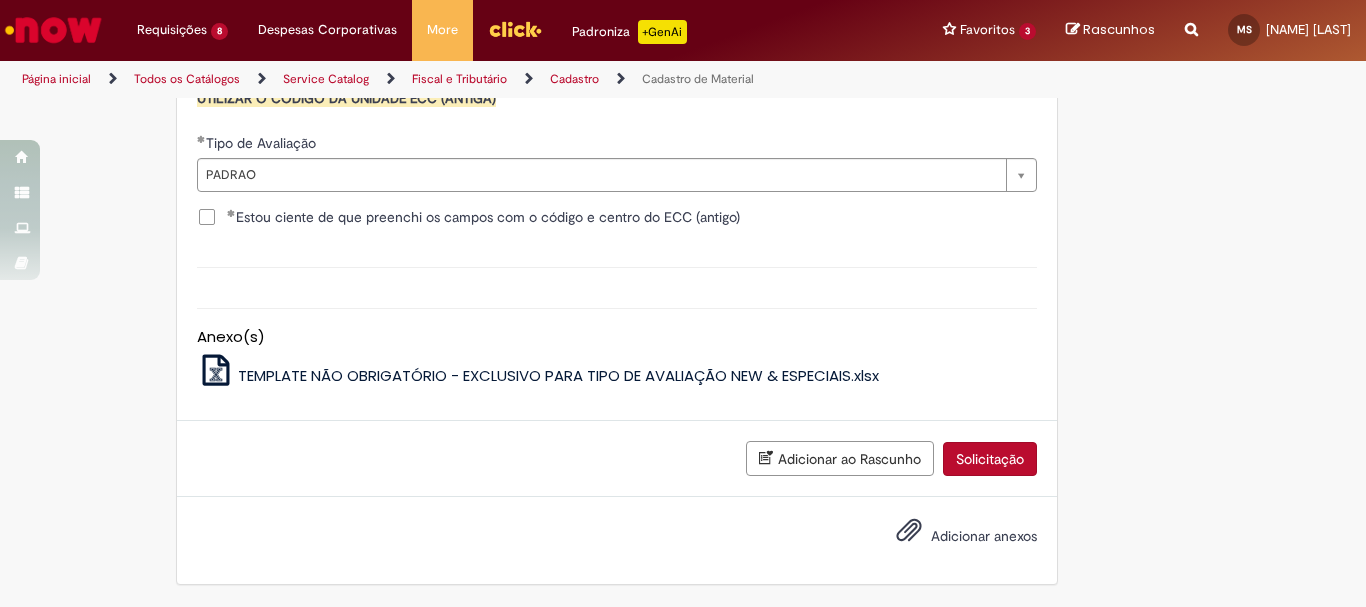 click on "Solicitação" at bounding box center (990, 459) 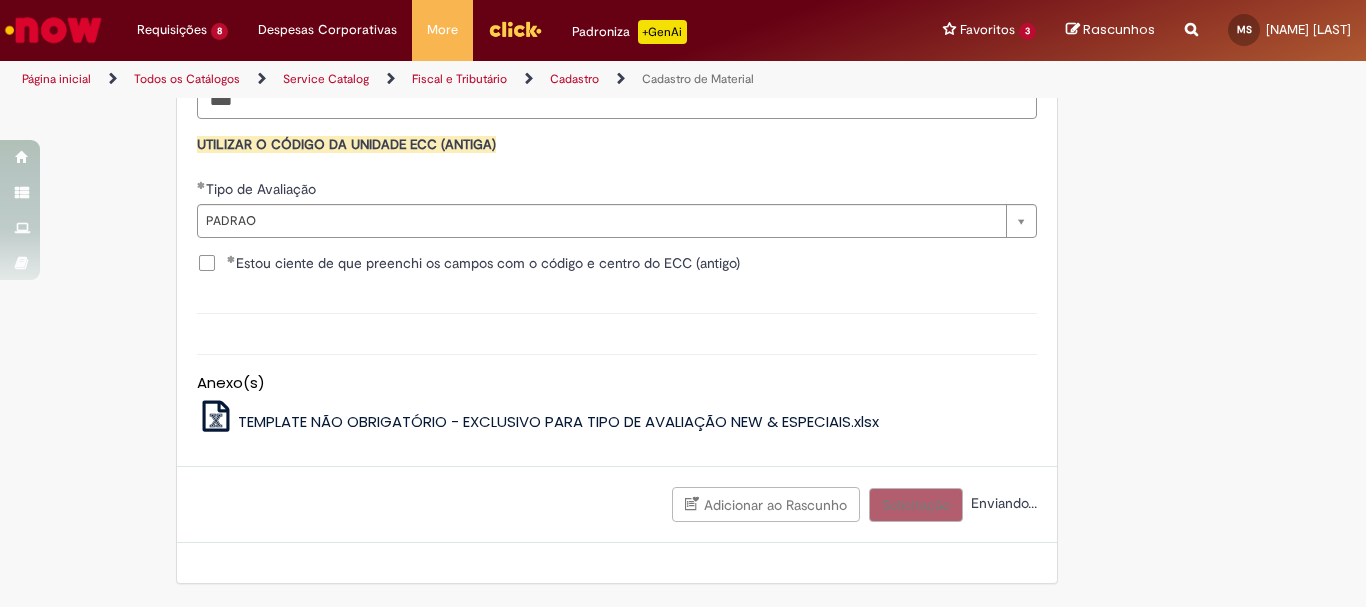 scroll, scrollTop: 2095, scrollLeft: 0, axis: vertical 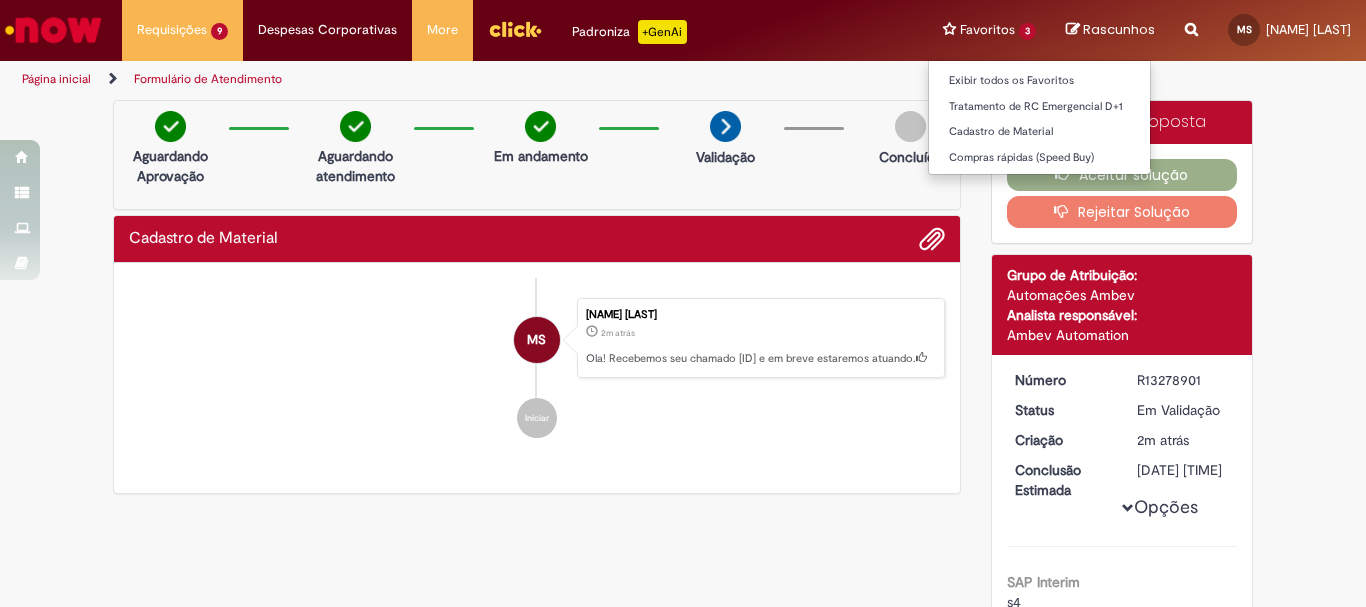 click on "Favoritos   3
Exibir todos os Favoritos
Tratamento de RC Emergencial D+1
Cadastro de Material
Compras rápidas (Speed Buy)" at bounding box center [989, 30] 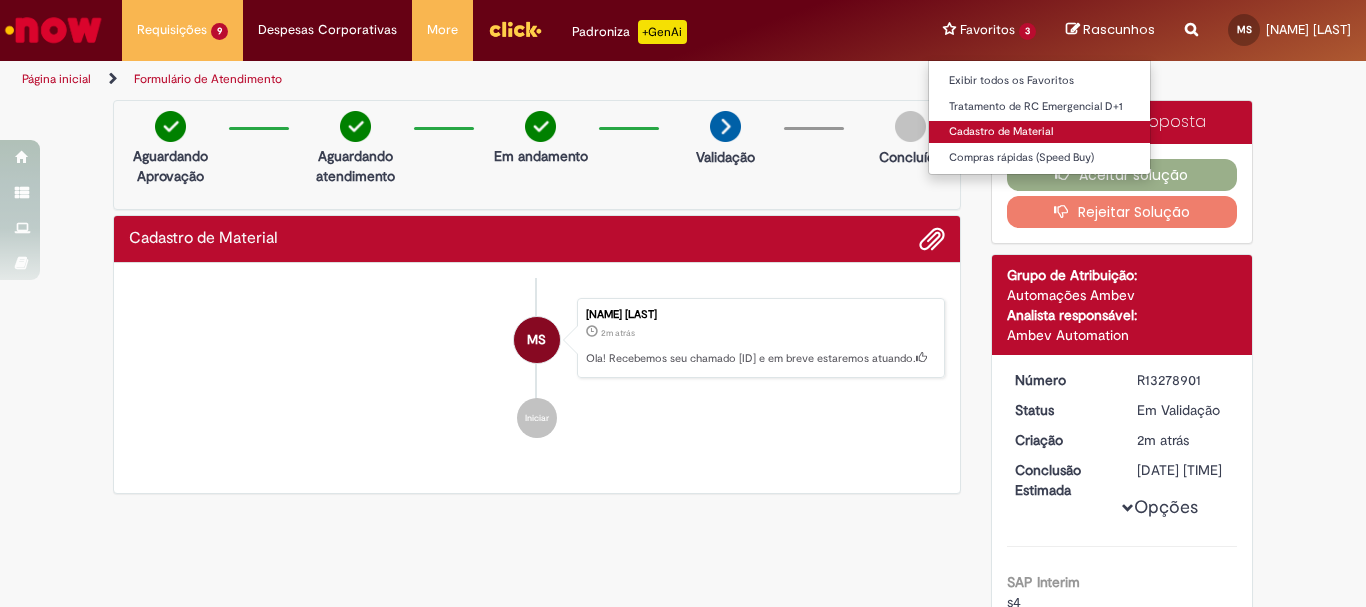 click on "Cadastro de Material" at bounding box center [1039, 132] 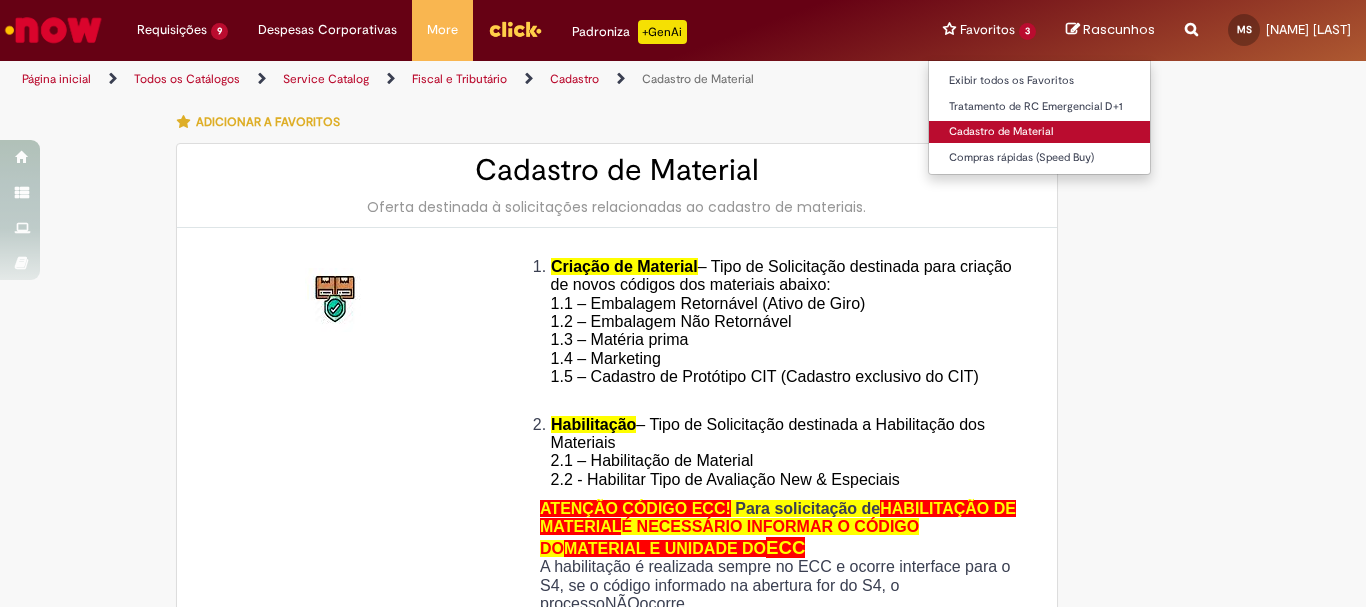 type on "********" 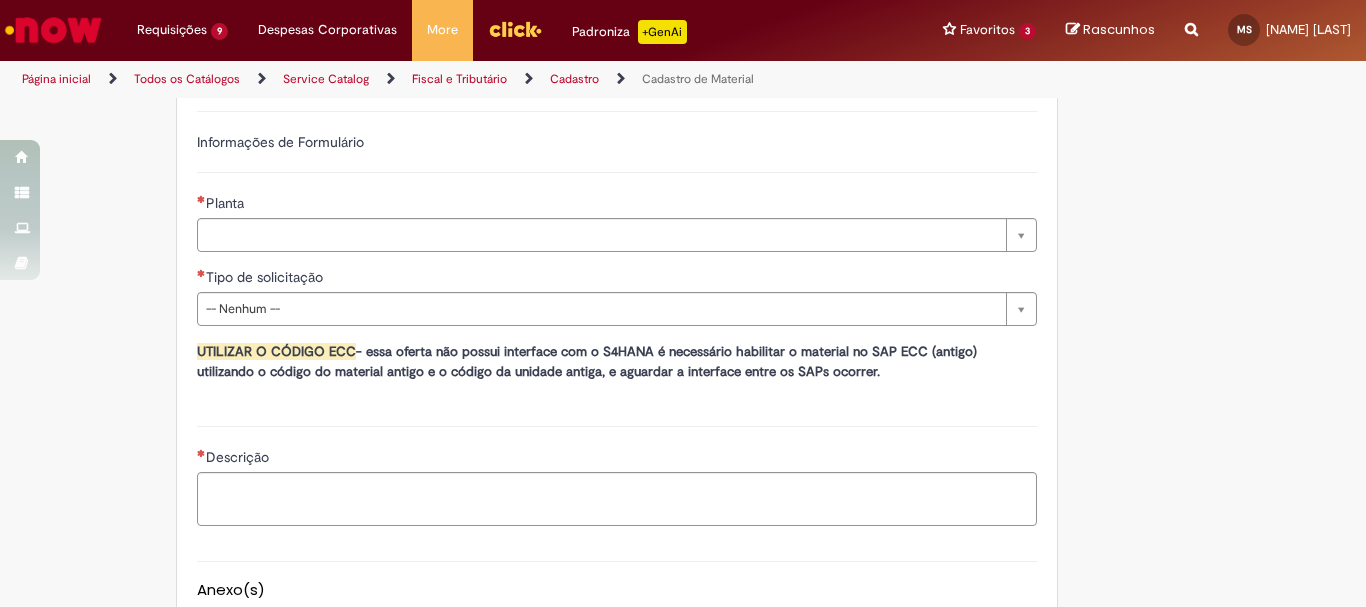 scroll, scrollTop: 1196, scrollLeft: 0, axis: vertical 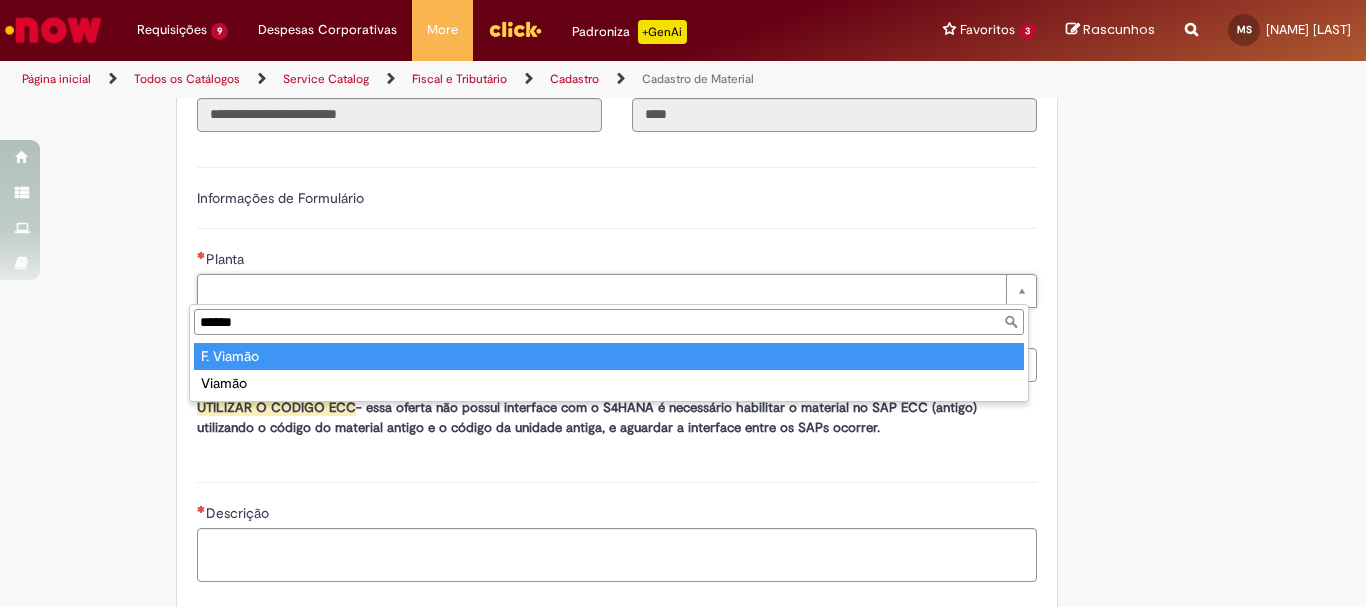 type on "******" 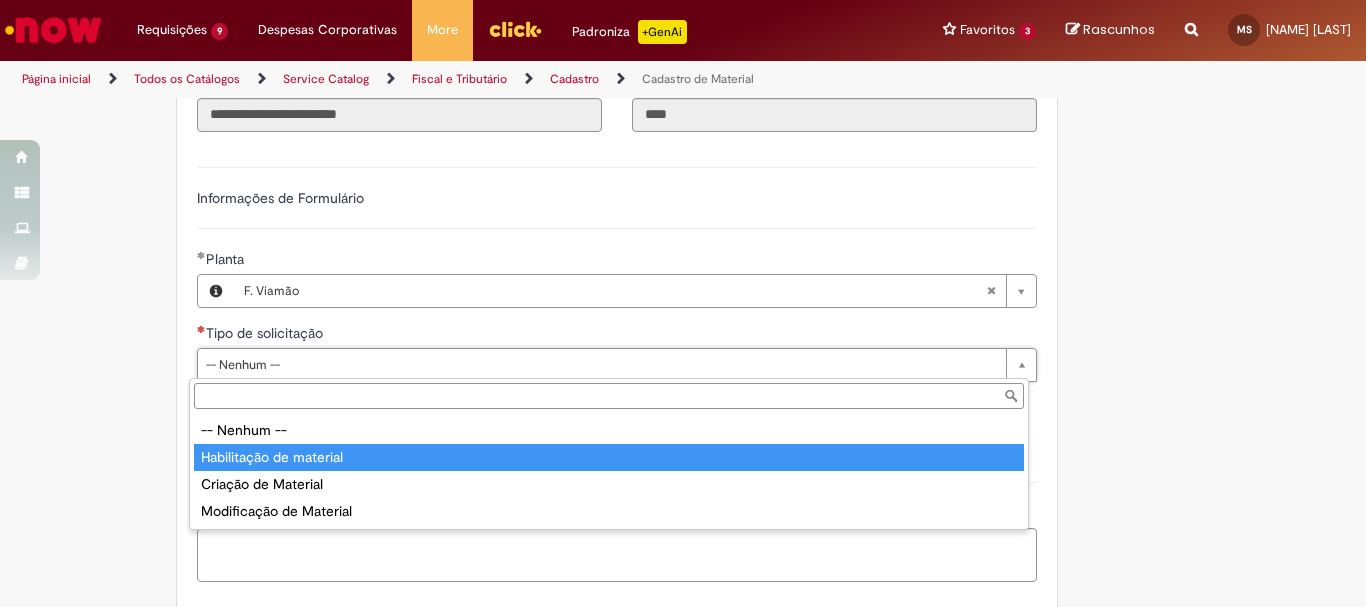 type on "**********" 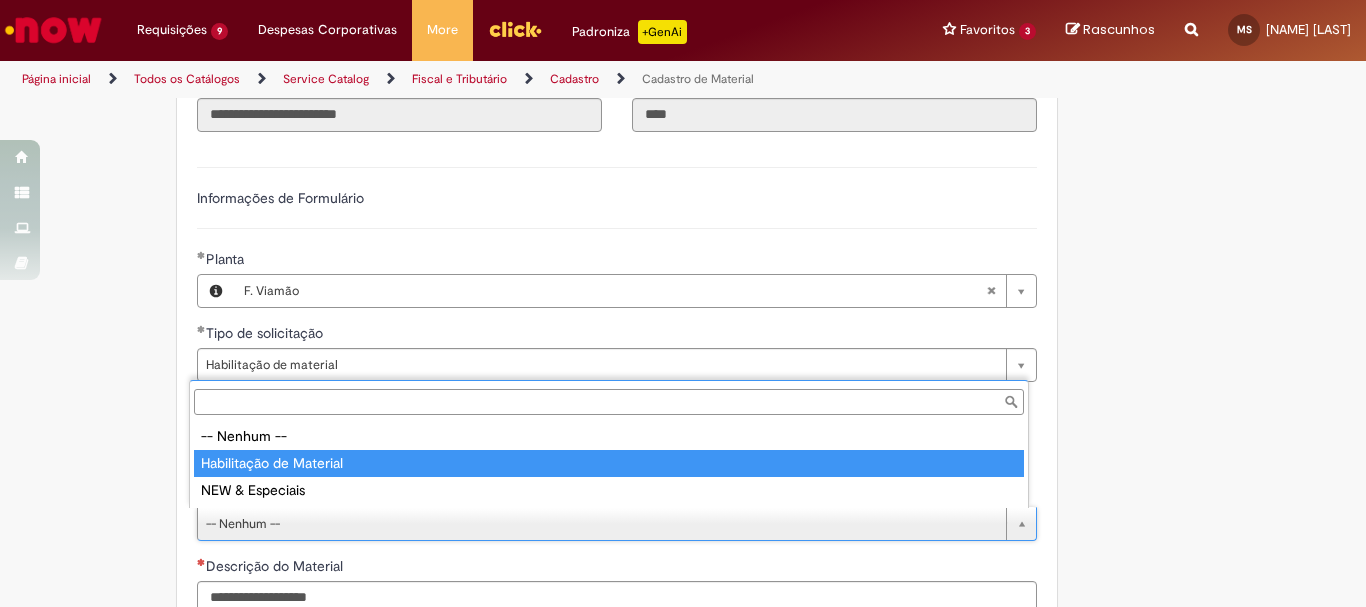 type on "**********" 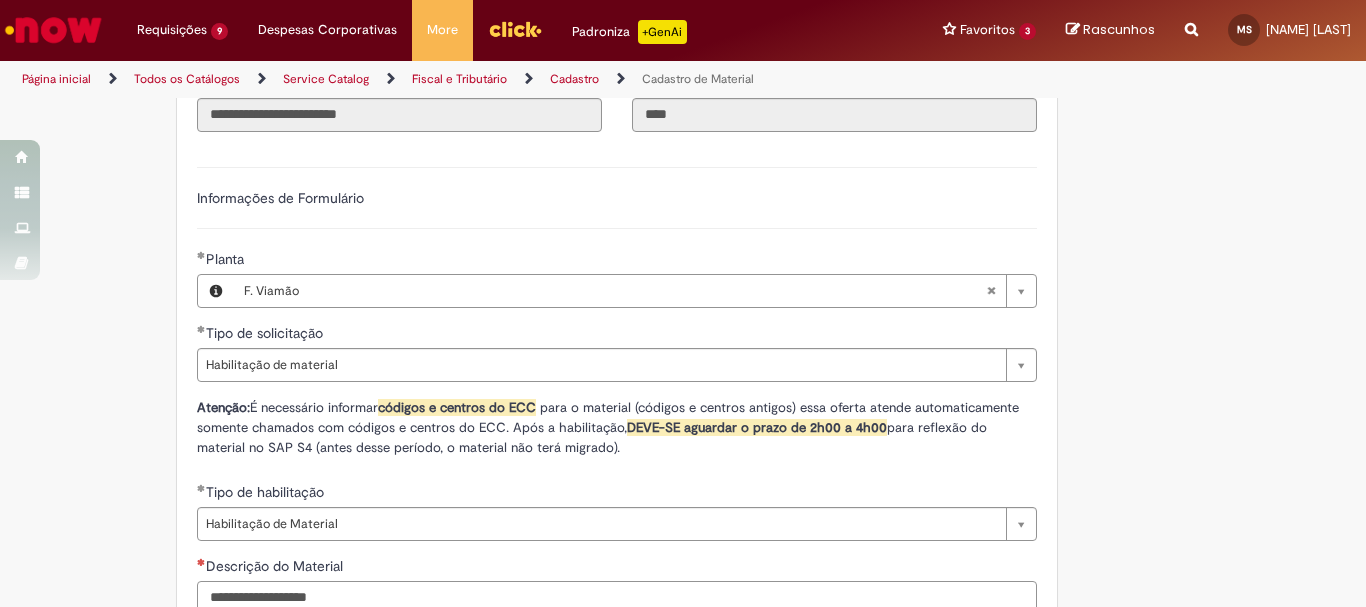 click on "Descrição do Material" at bounding box center (617, 598) 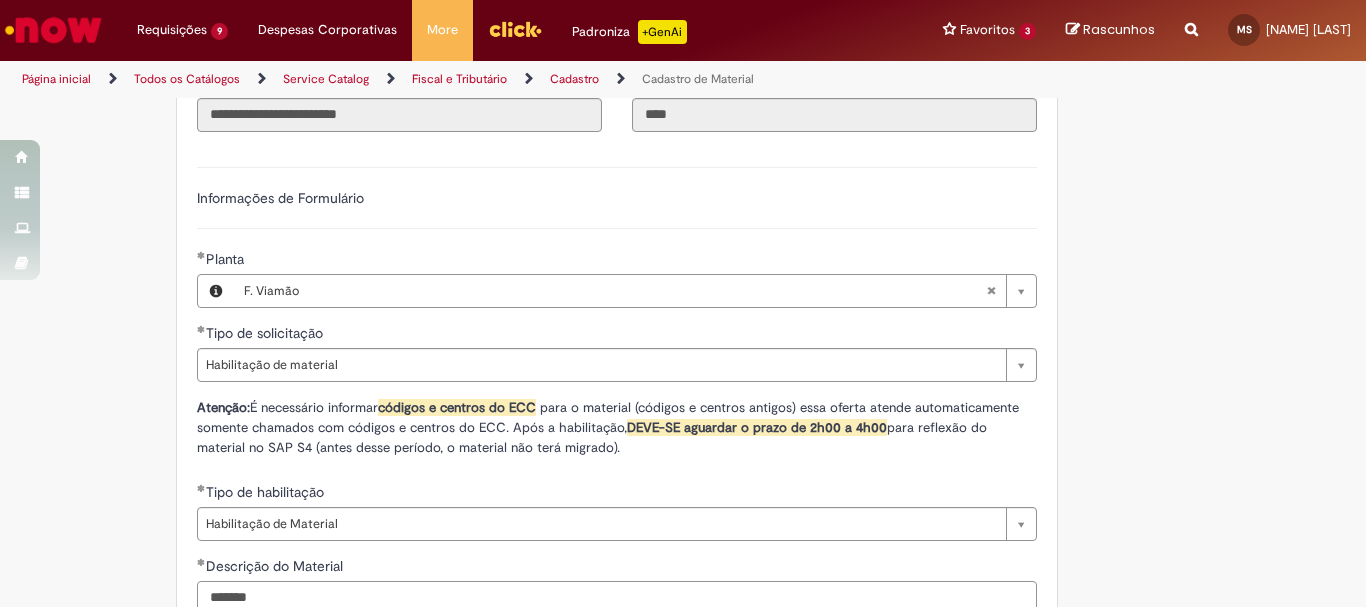 type on "*******" 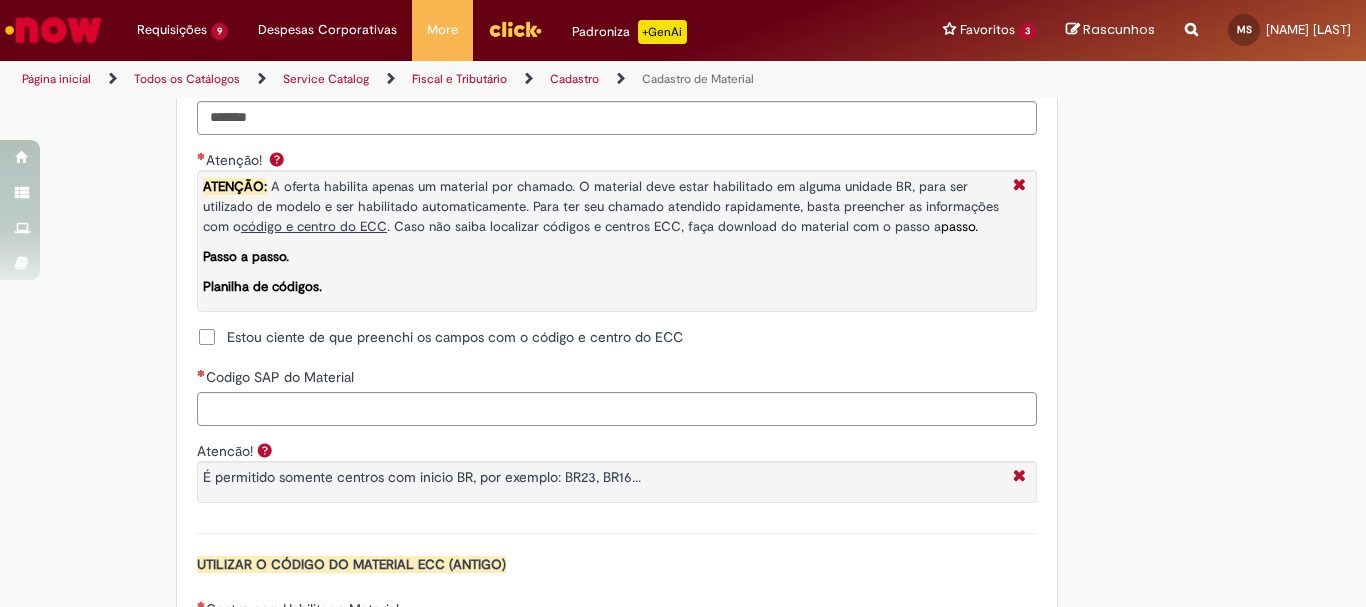 scroll, scrollTop: 1516, scrollLeft: 0, axis: vertical 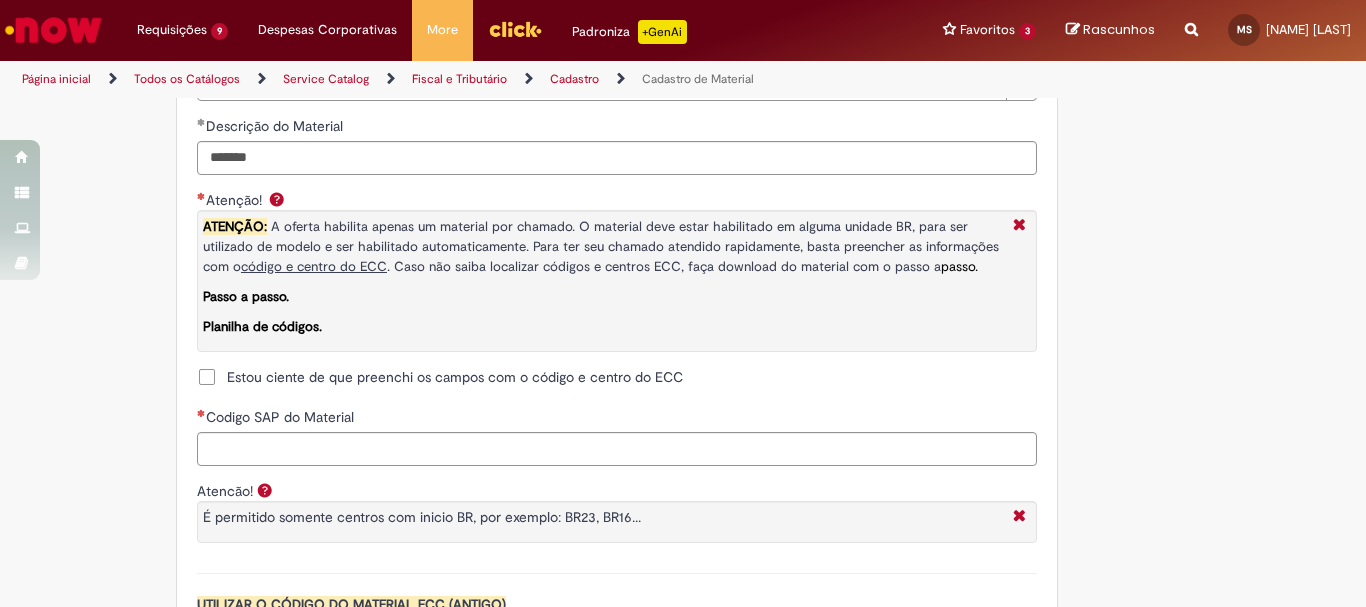 click on "Estou ciente de que preenchi os campos com o código e centro do ECC" at bounding box center (440, 377) 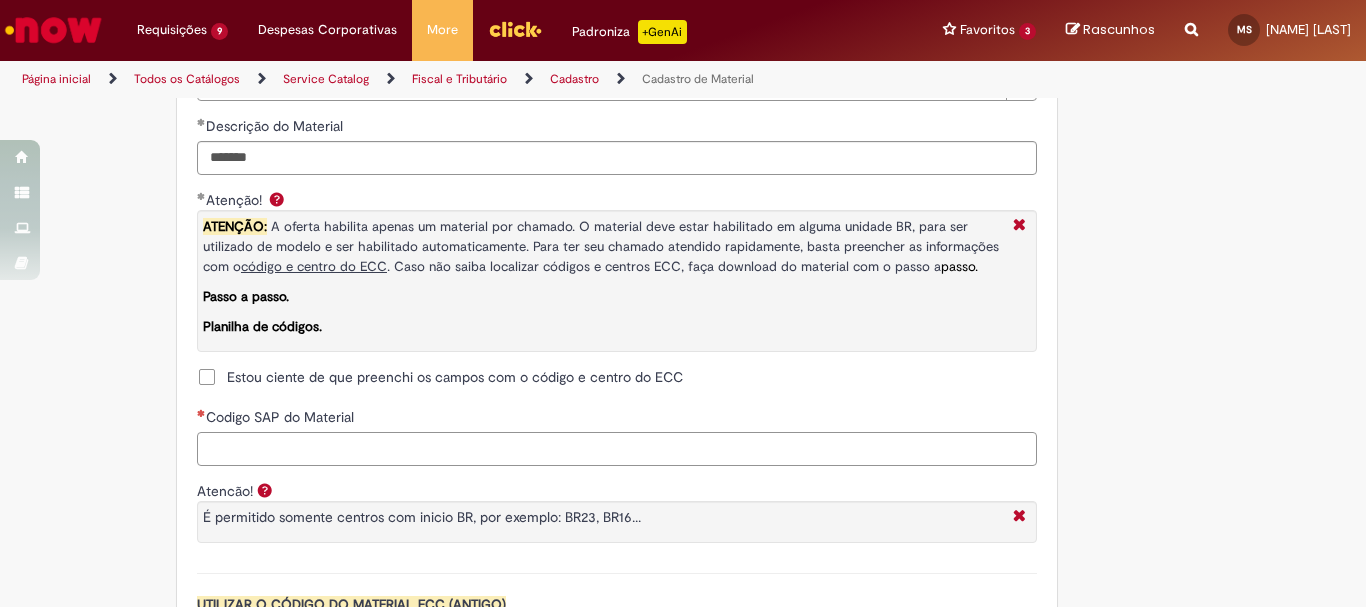 click on "Codigo SAP do Material" at bounding box center (617, 449) 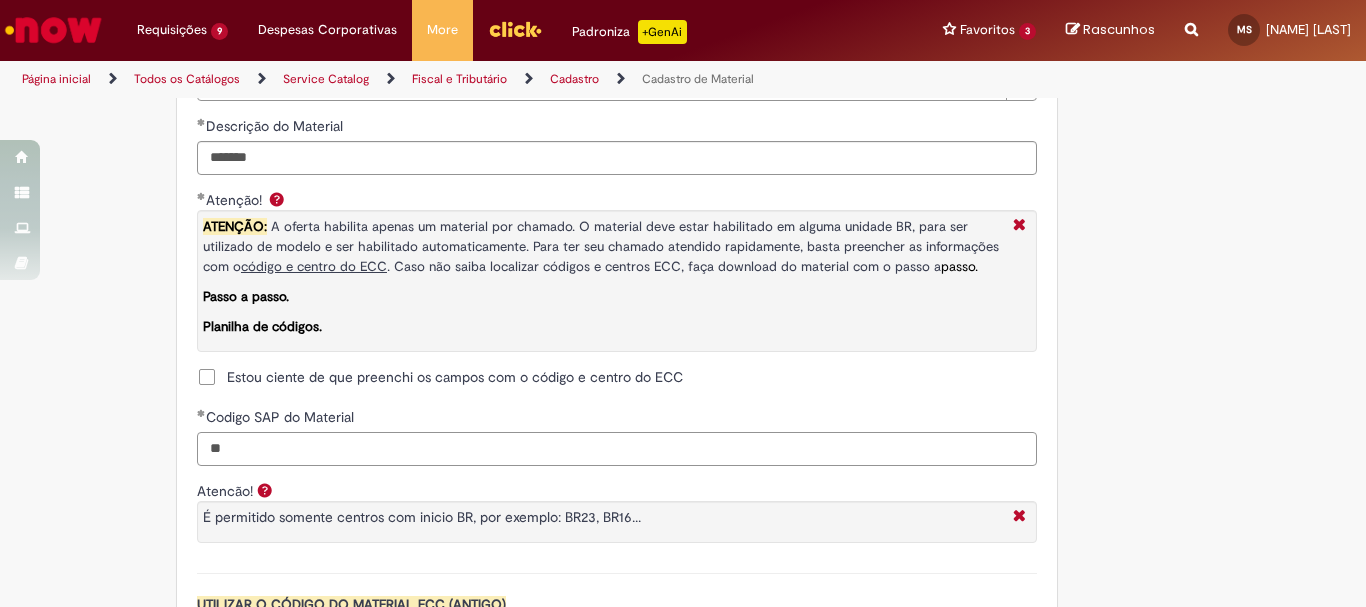 type on "*" 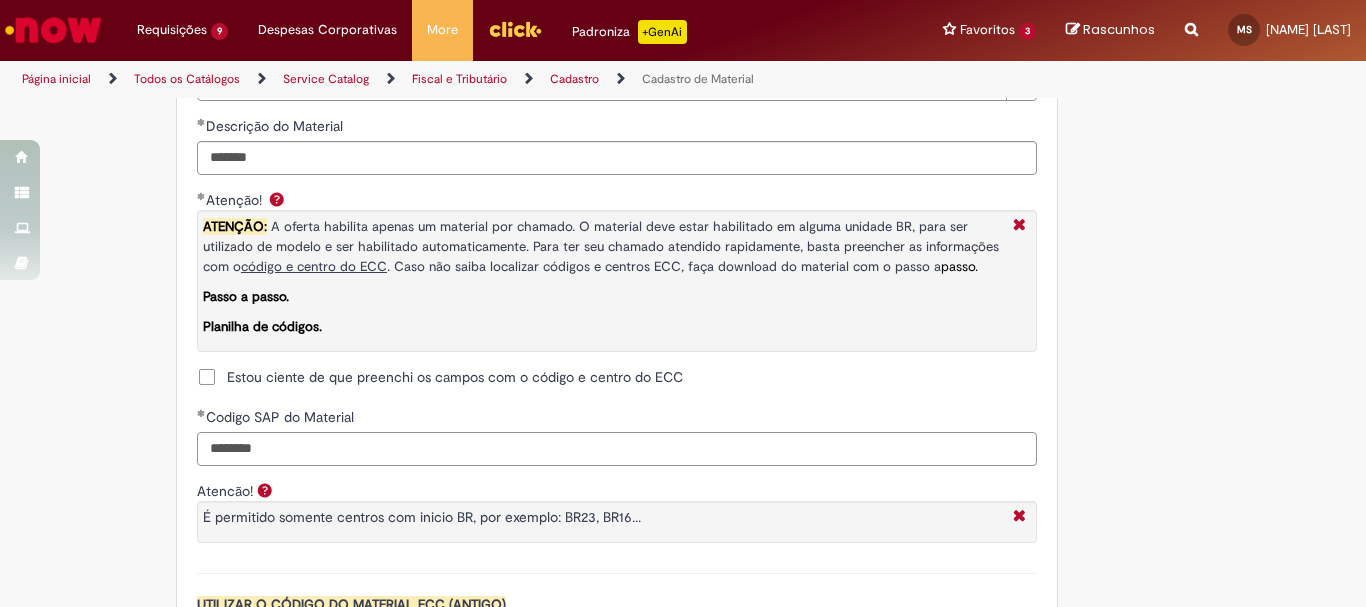 type on "********" 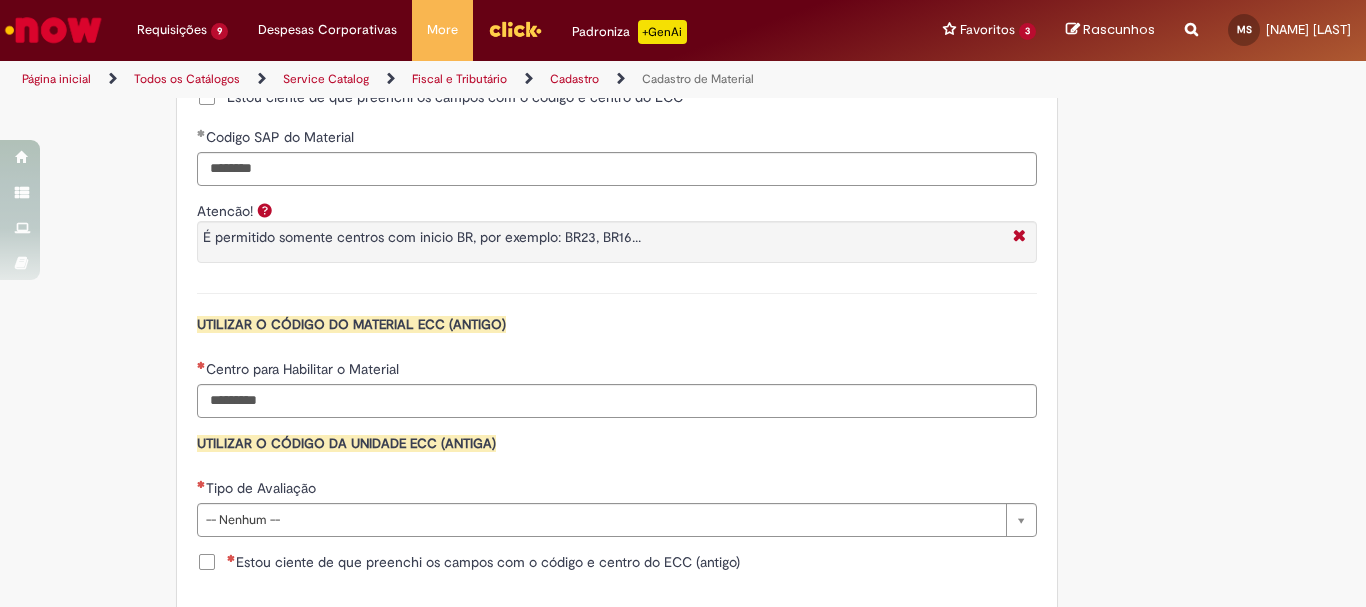 scroll, scrollTop: 1836, scrollLeft: 0, axis: vertical 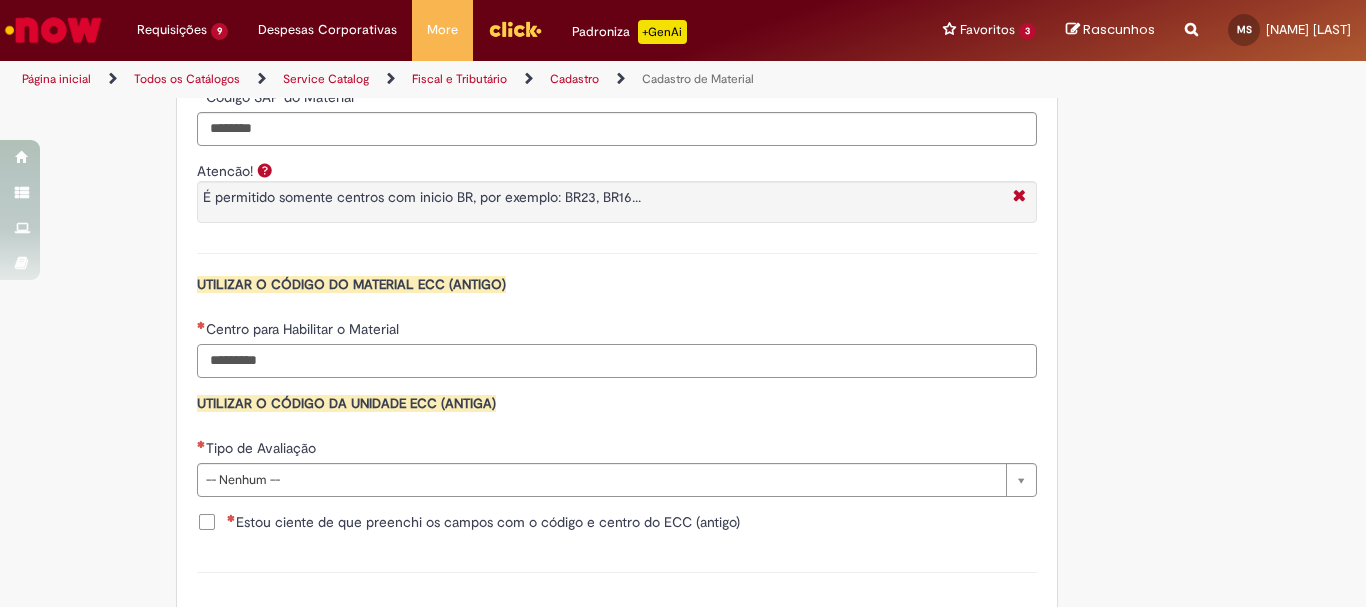 click on "Centro para Habilitar o Material" at bounding box center (617, 361) 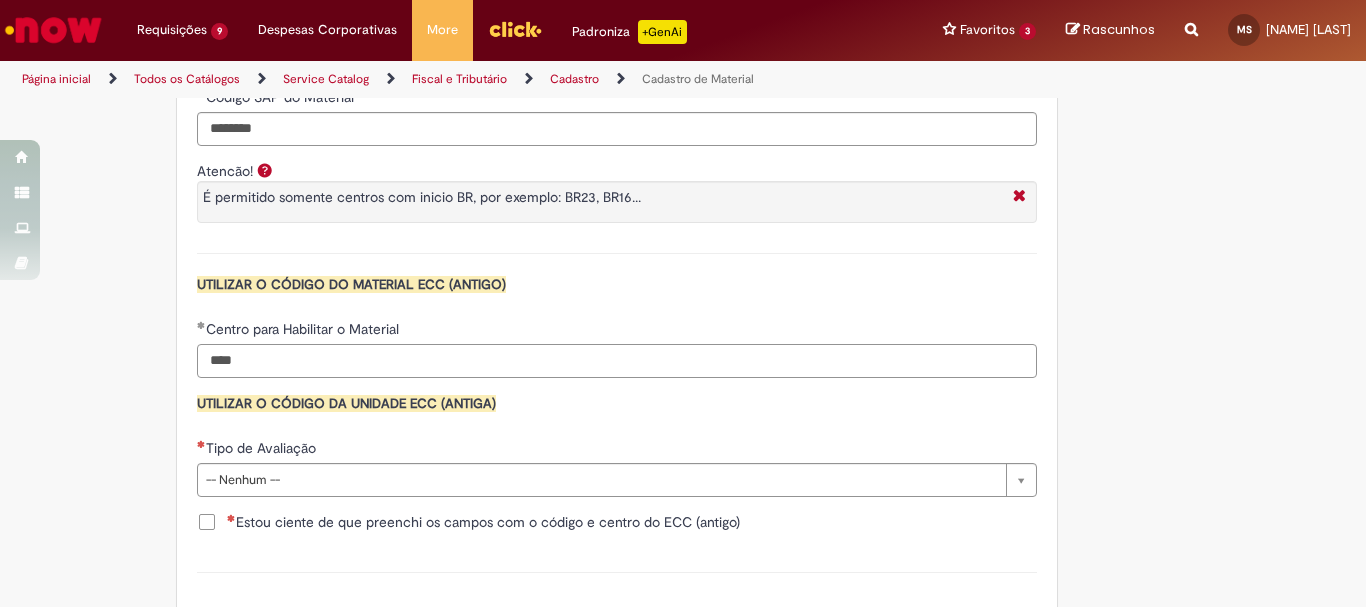 type on "****" 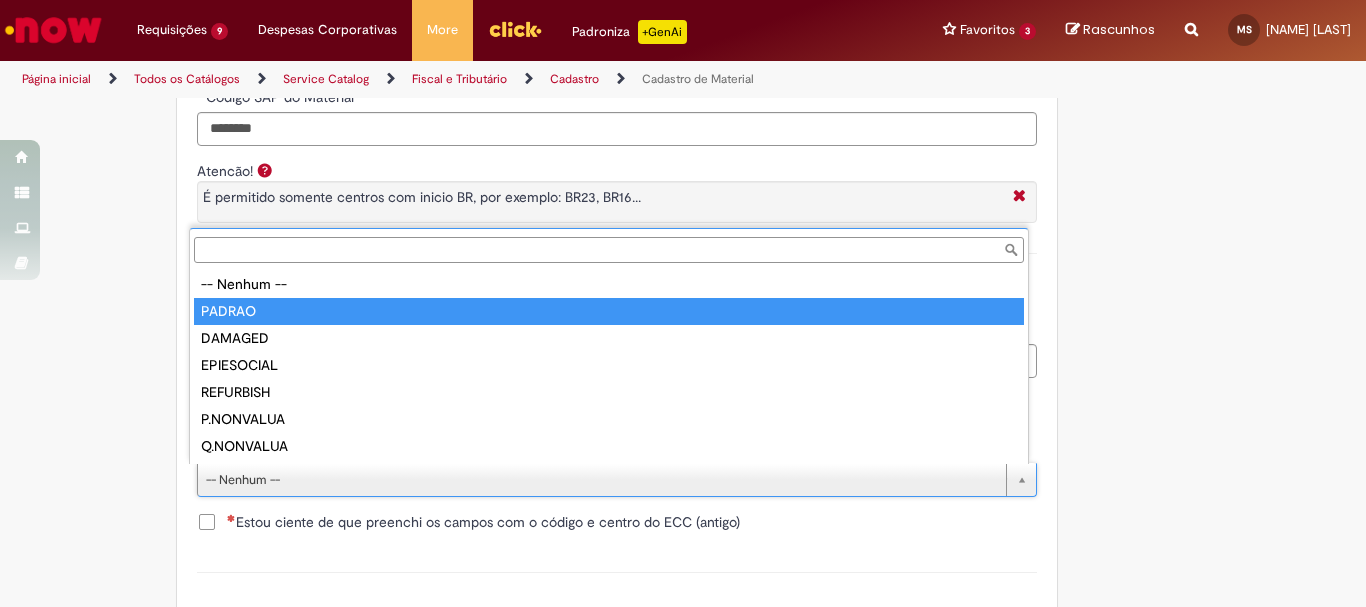 type on "******" 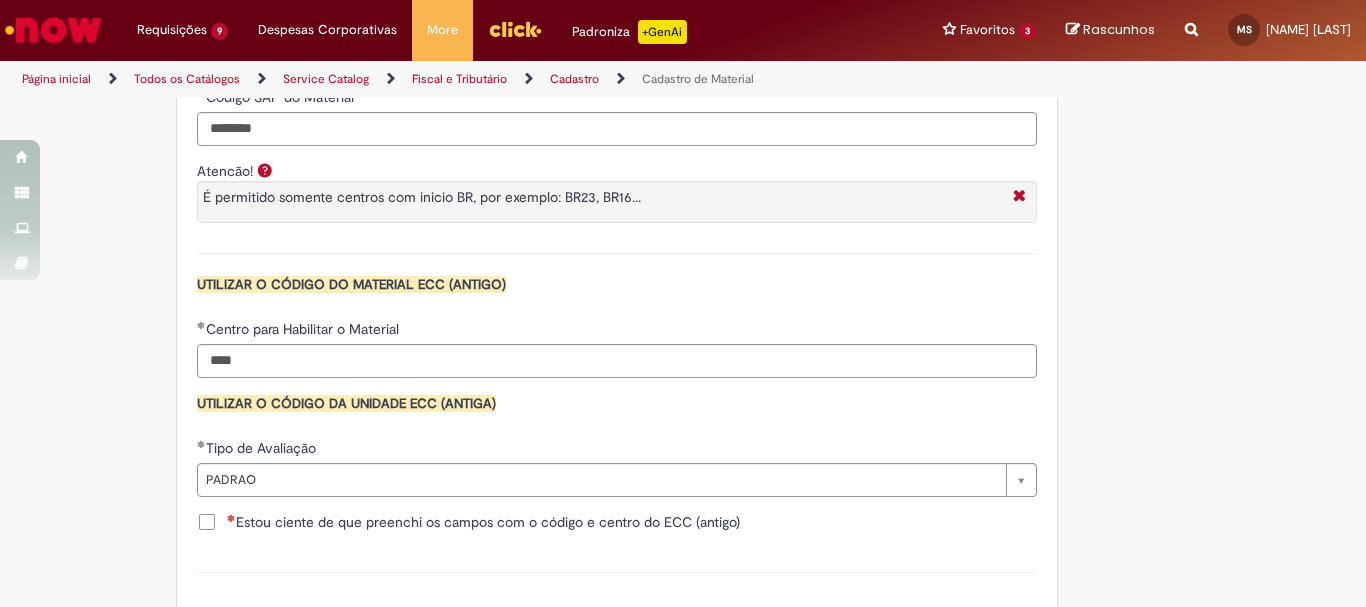 click on "Estou ciente de que preenchi os campos com o código e centro do ECC  (antigo)" at bounding box center (483, 522) 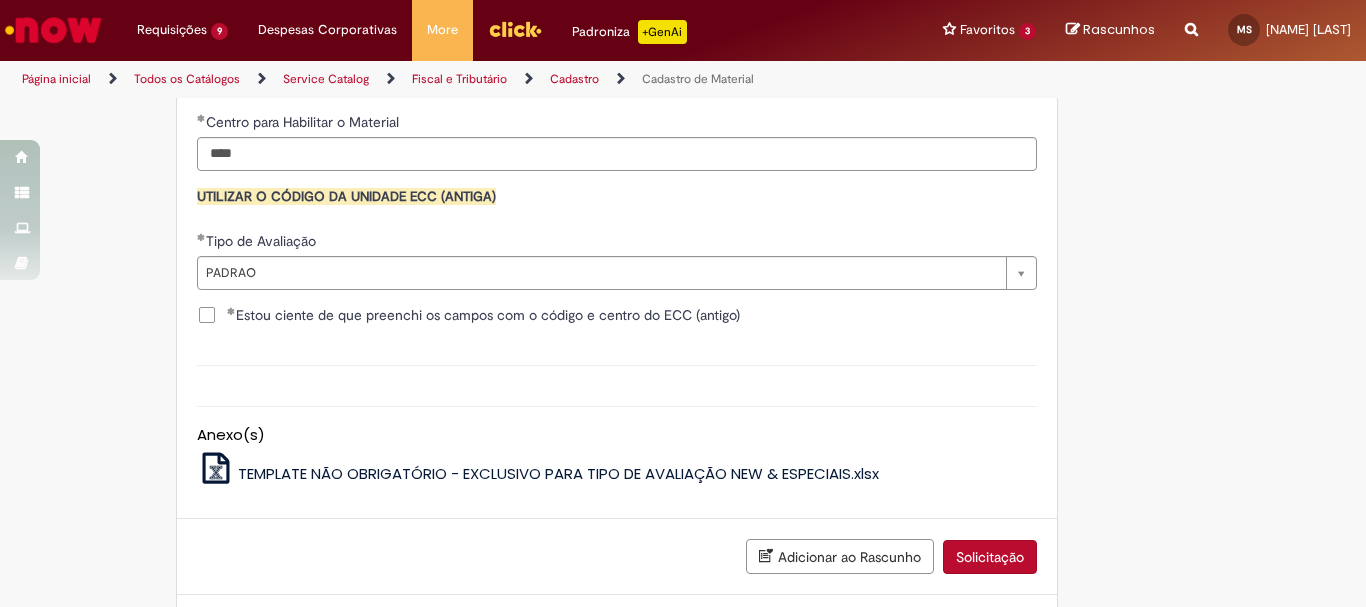 scroll, scrollTop: 2141, scrollLeft: 0, axis: vertical 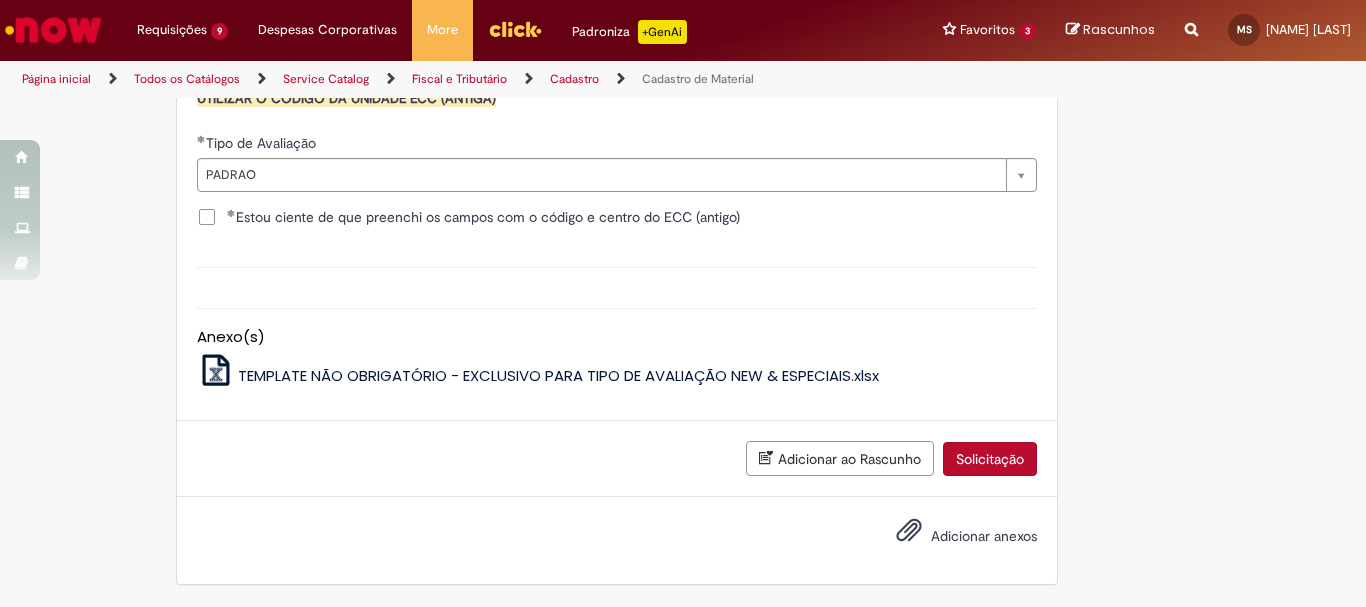 click on "Solicitação" at bounding box center (990, 459) 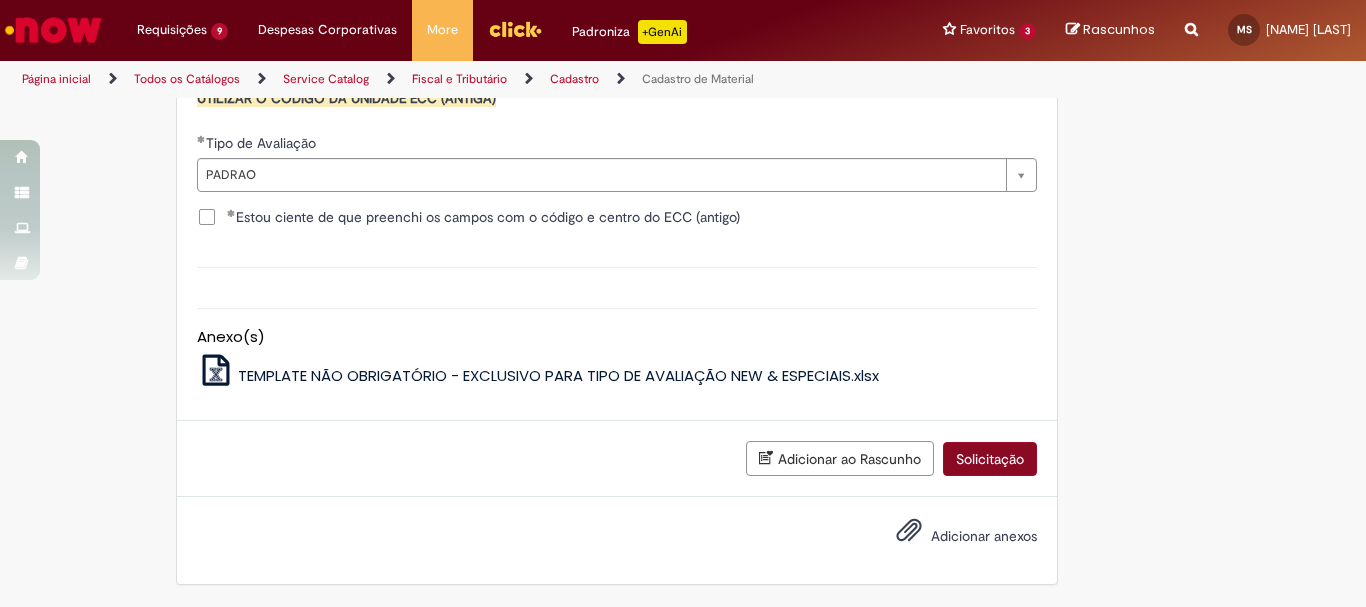 scroll, scrollTop: 2095, scrollLeft: 0, axis: vertical 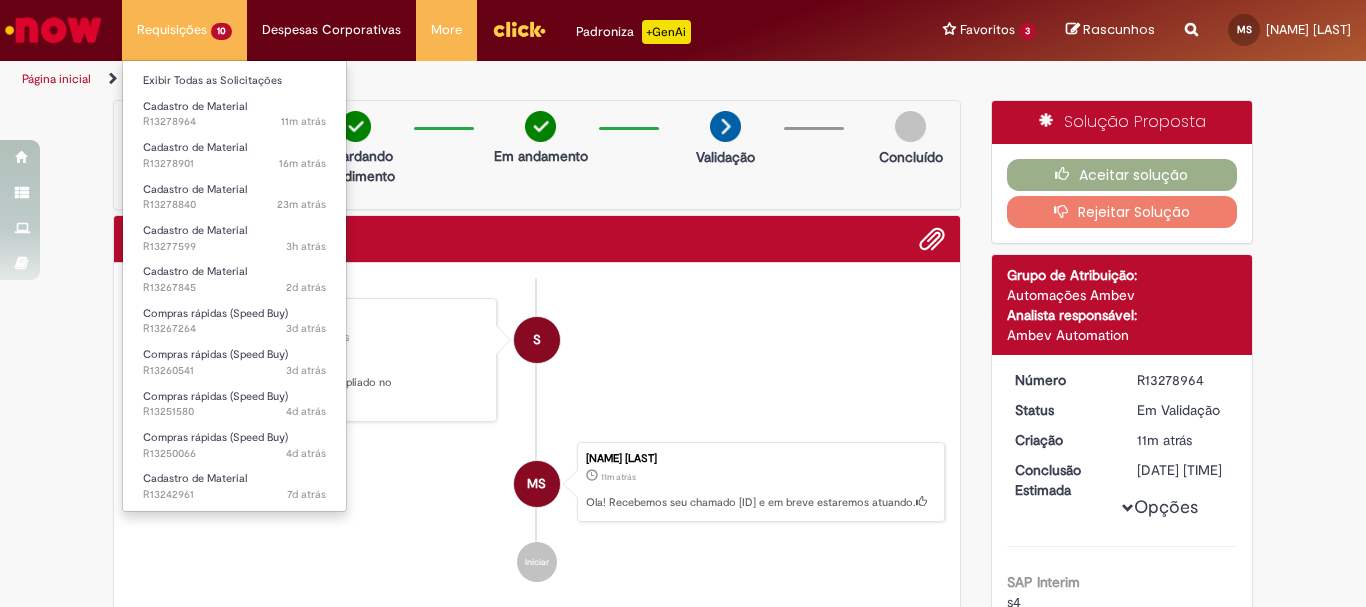 click on "Requisições   10
Exibir Todas as Solicitações
Cadastro de Material
11m atrás 11 minutos atrás  R13278964
Cadastro de Material
16m atrás 16 minutos atrás  R13278901
Cadastro de Material
23m atrás 23 minutos atrás  R13278840
Cadastro de Material
3h atrás 3 horas atrás  R13277599
Cadastro de Material
2d atrás 2 dias atrás  R13267845
Compras rápidas (Speed Buy)
3d atrás 3 dias atrás  R13267264
Compras rápidas (Speed Buy)
3d atrás 3 dias atrás  R13260541
Compras rápidas (Speed Buy)
4d atrás 4 dias atrás  R13251580
Compras rápidas (Speed Buy)
4d atrás 4 dias atrás  R13250066
Cadastro de Material
7d atrás 7 dias atrás  R13242961" at bounding box center (184, 30) 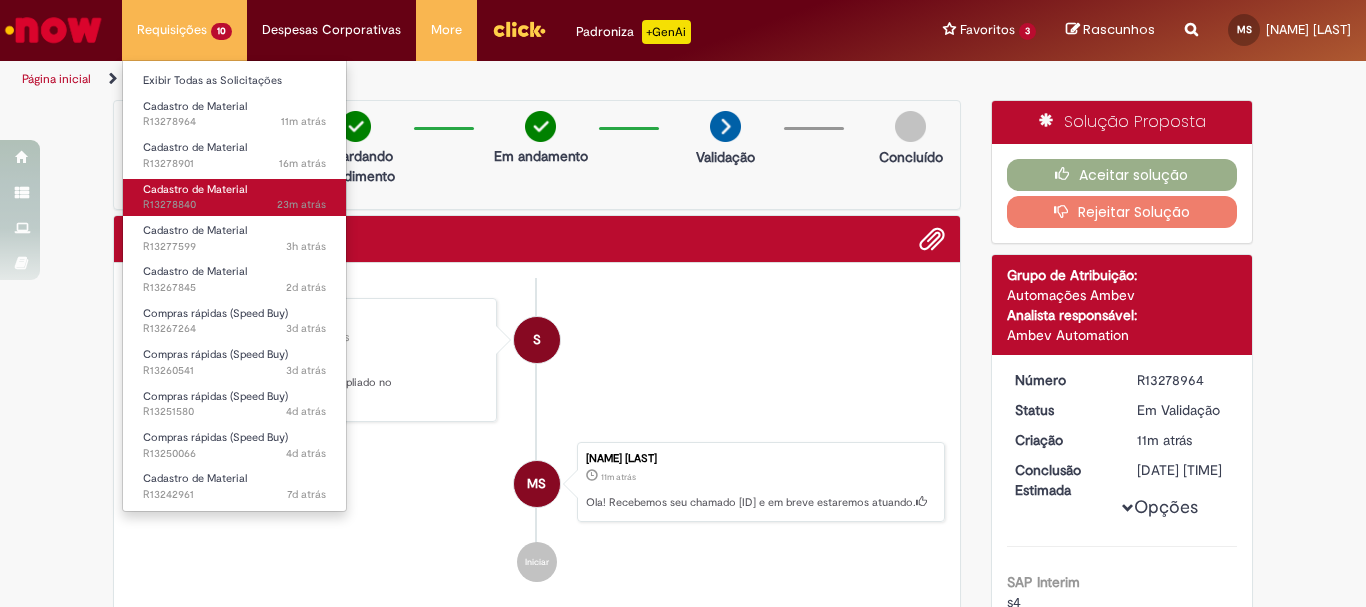 click on "23m atrás 23 minutos atrás  R13278840" at bounding box center [234, 205] 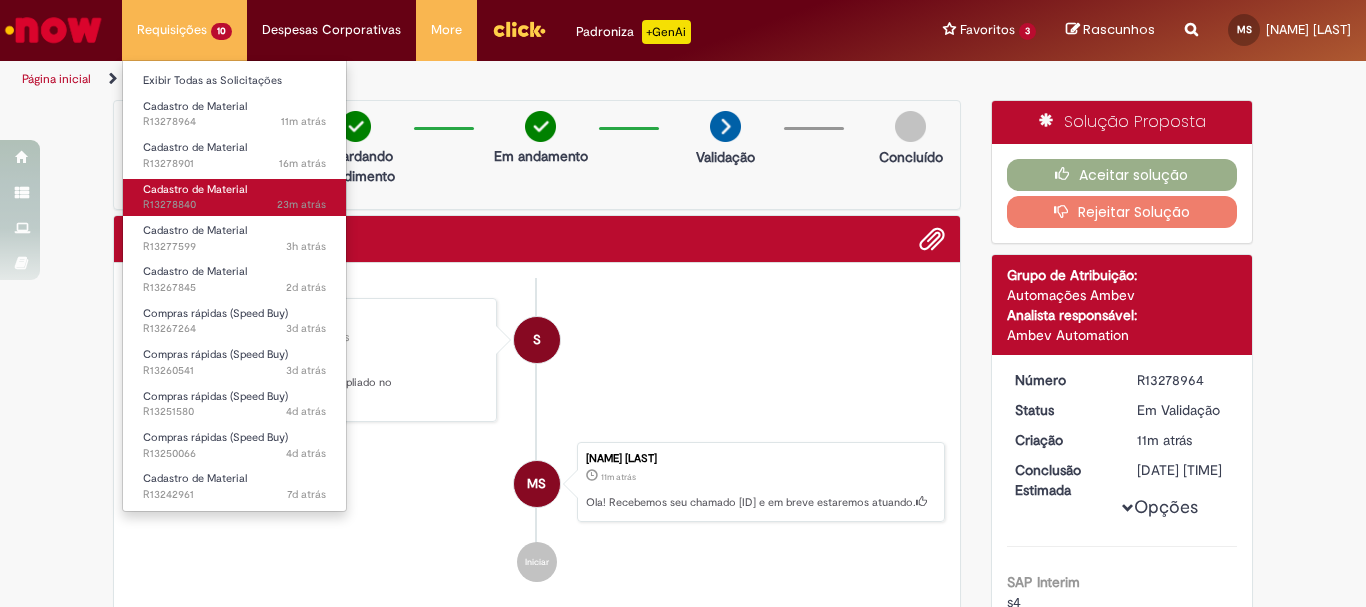 click on "23m atrás 23 minutos atrás  R13278840" at bounding box center (234, 205) 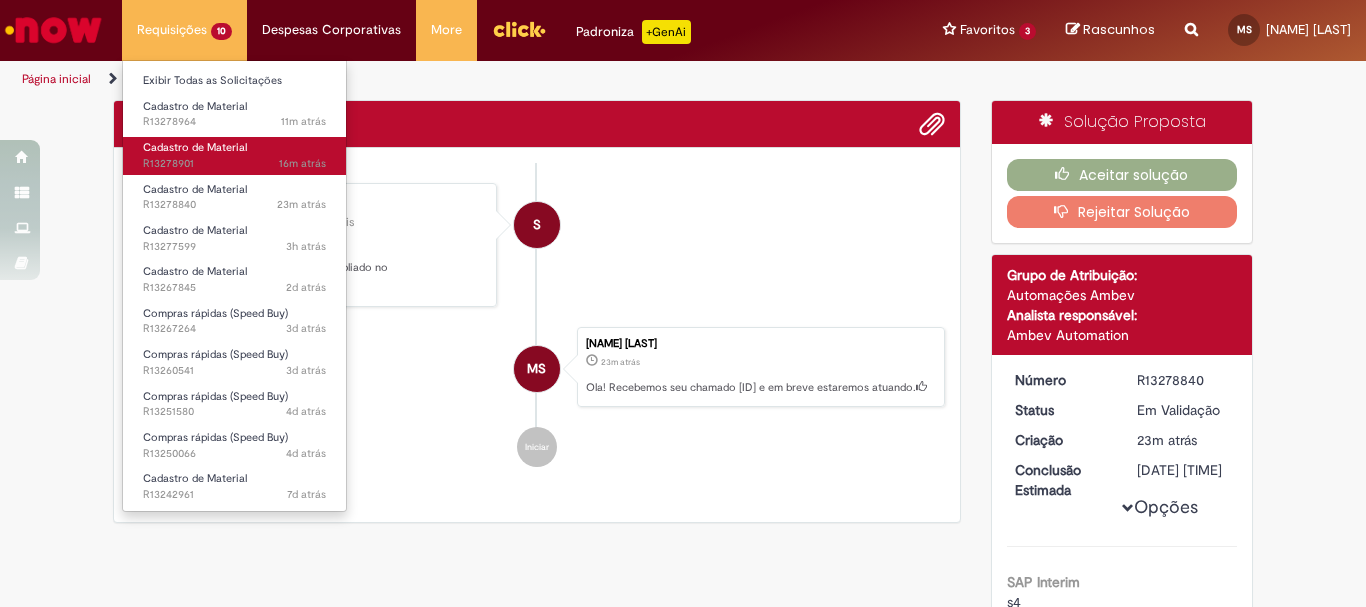 click on "Cadastro de Material" at bounding box center [195, 147] 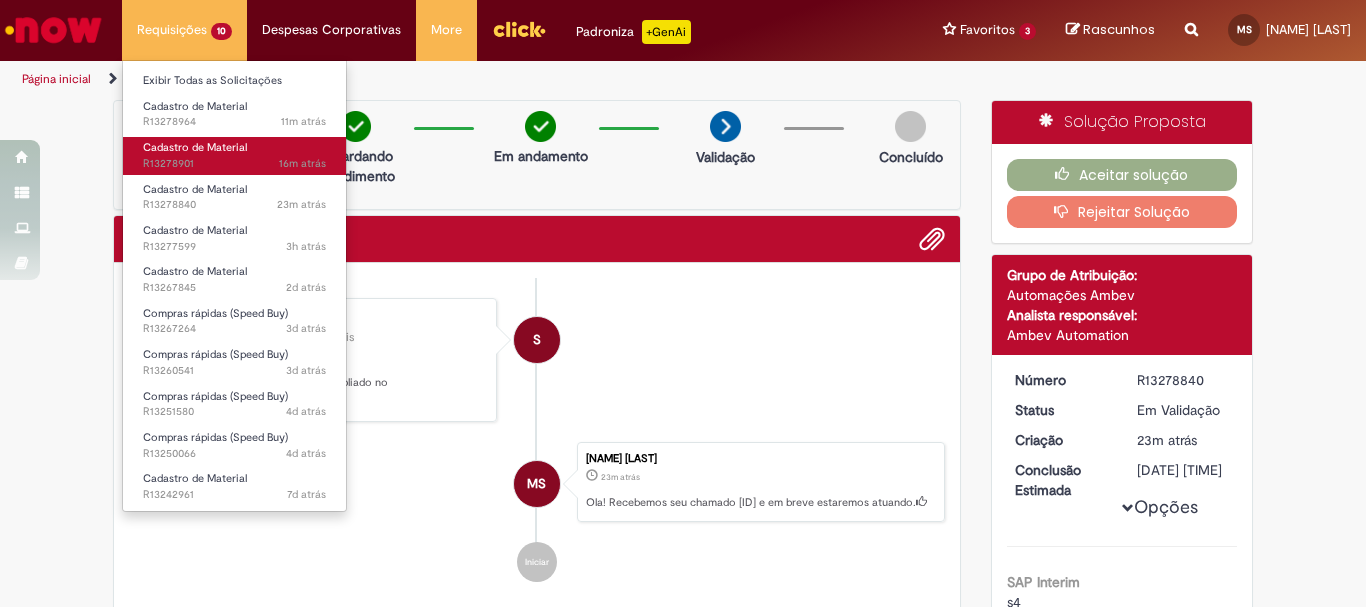 click on "Cadastro de Material" at bounding box center (195, 147) 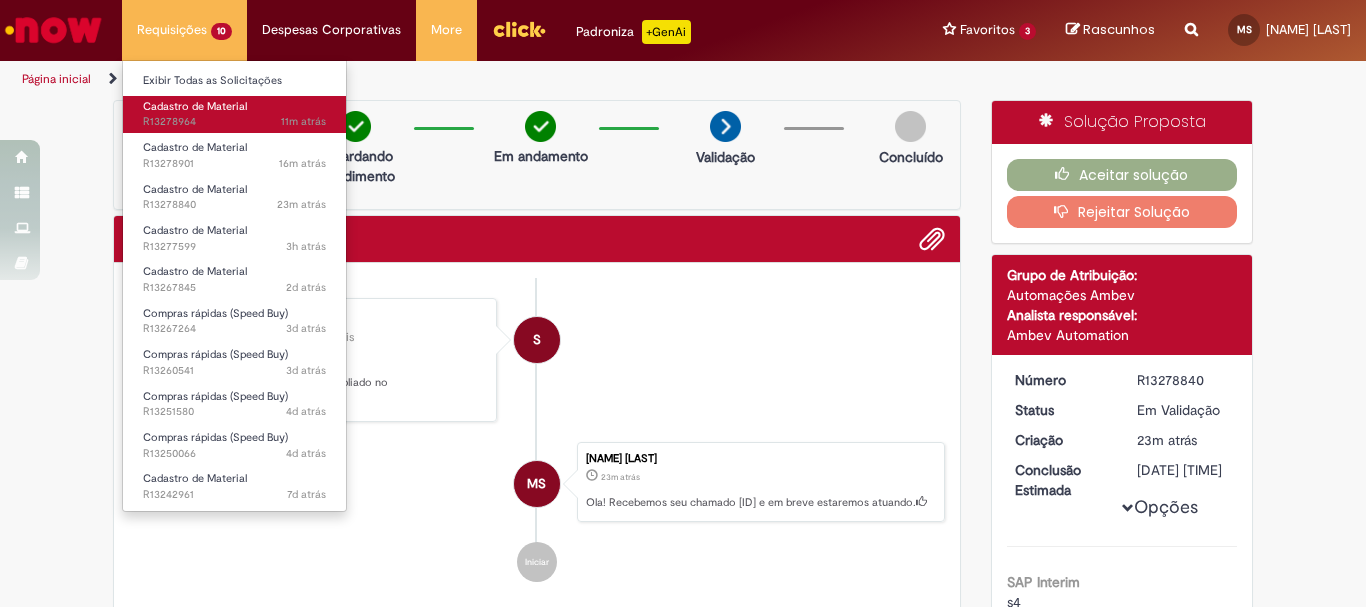 click on "11m atrás 11 minutos atrás  [ID]" at bounding box center (234, 122) 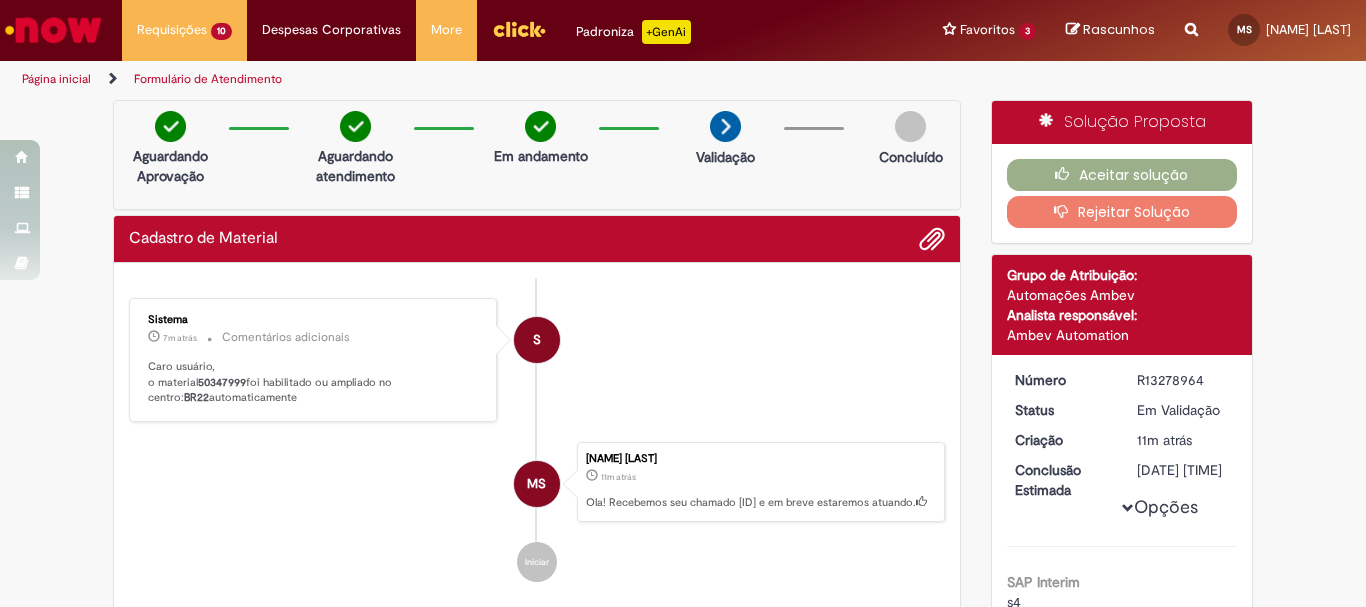 click on "Enviar
S
Sistema
7m atrás 7 minutos atrás     Comentários adicionais
Caro usuário,  o material  [NUMBER]  foi habilitado ou ampliado no centro:  BR22  automaticamente
MS
[NAME] [LAST]
11m atrás 11 minutos atrás
Ola! Recebemos seu chamado [ID] e em breve estaremos atuando.
Iniciar" at bounding box center (537, 450) 